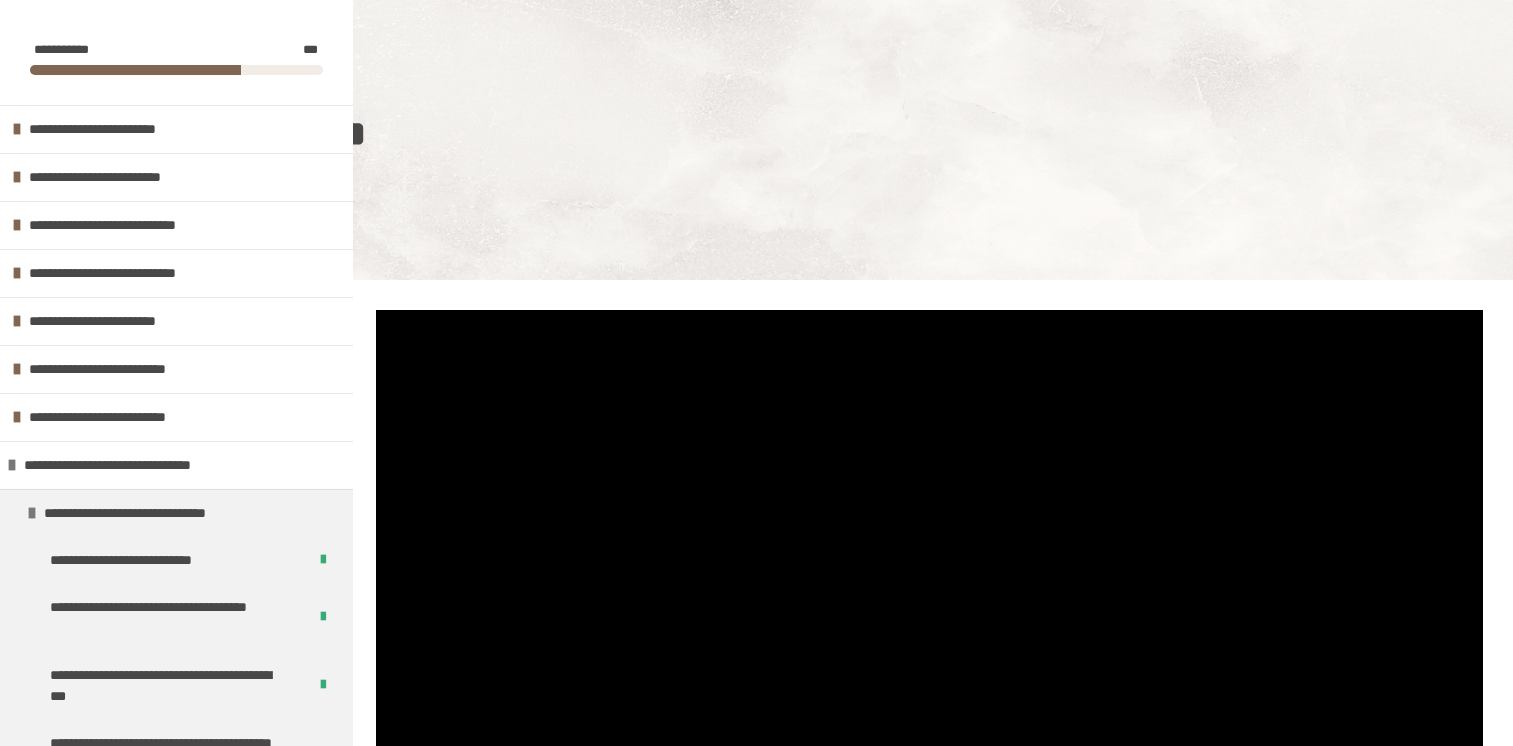 scroll, scrollTop: 1270, scrollLeft: 0, axis: vertical 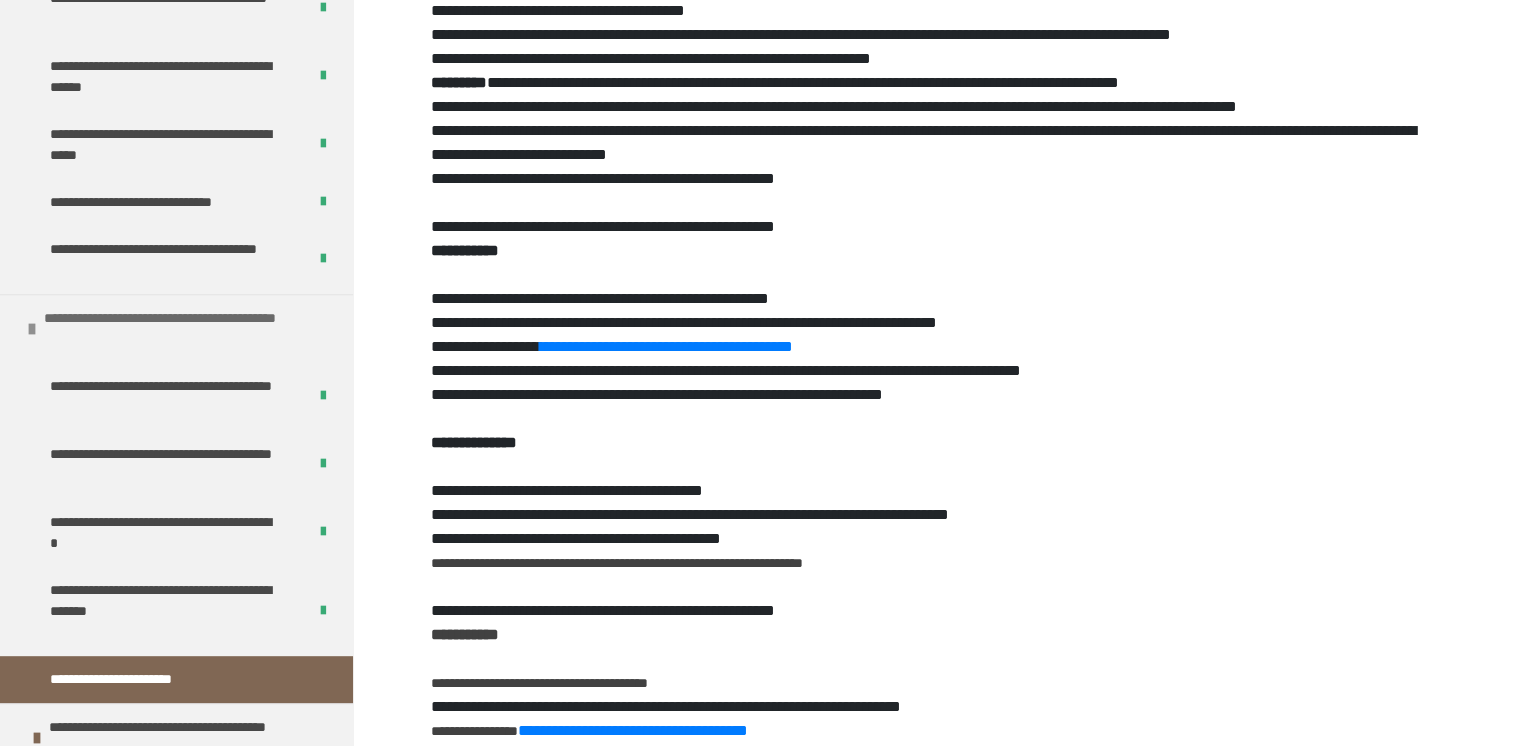 click at bounding box center (32, 329) 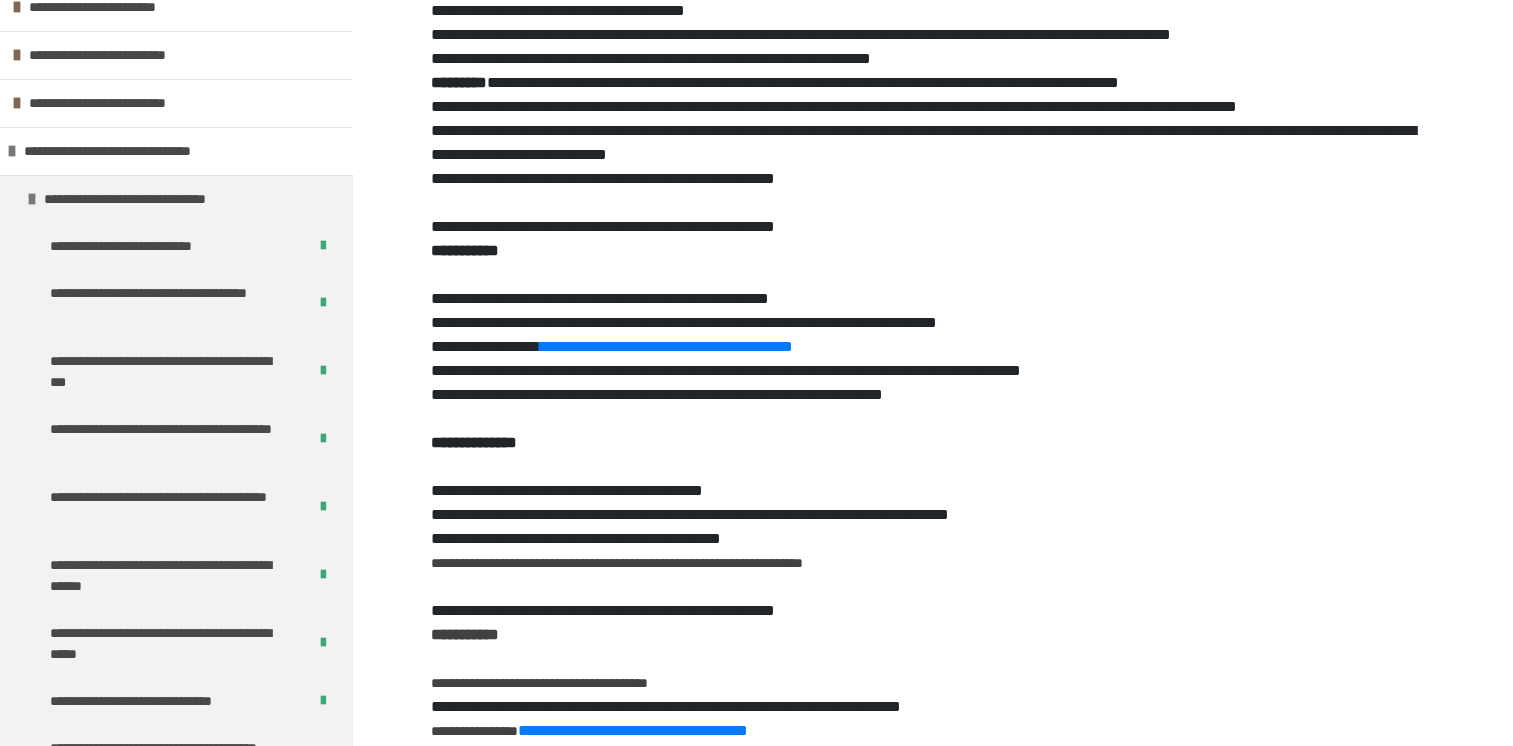 scroll, scrollTop: 313, scrollLeft: 0, axis: vertical 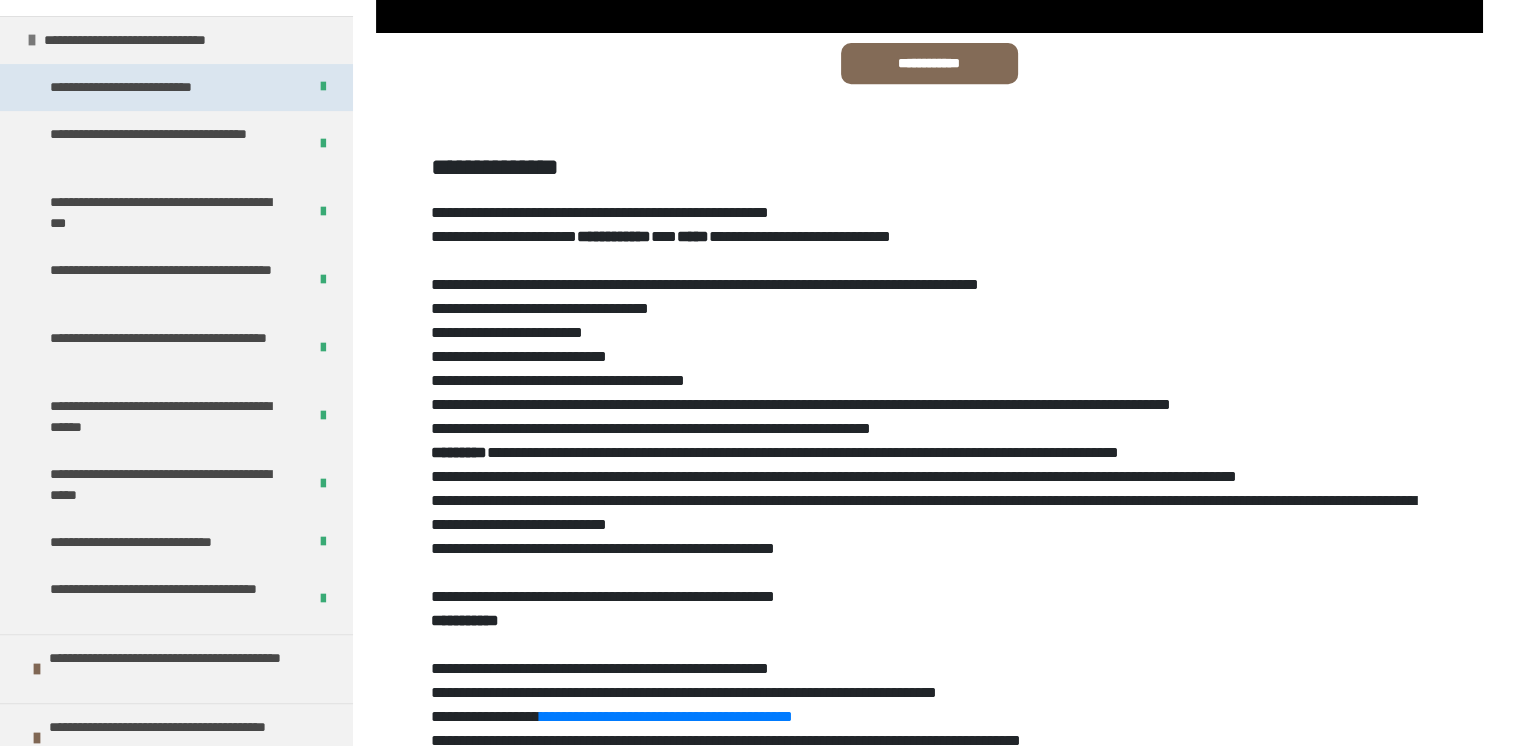 click on "**********" at bounding box center (142, 87) 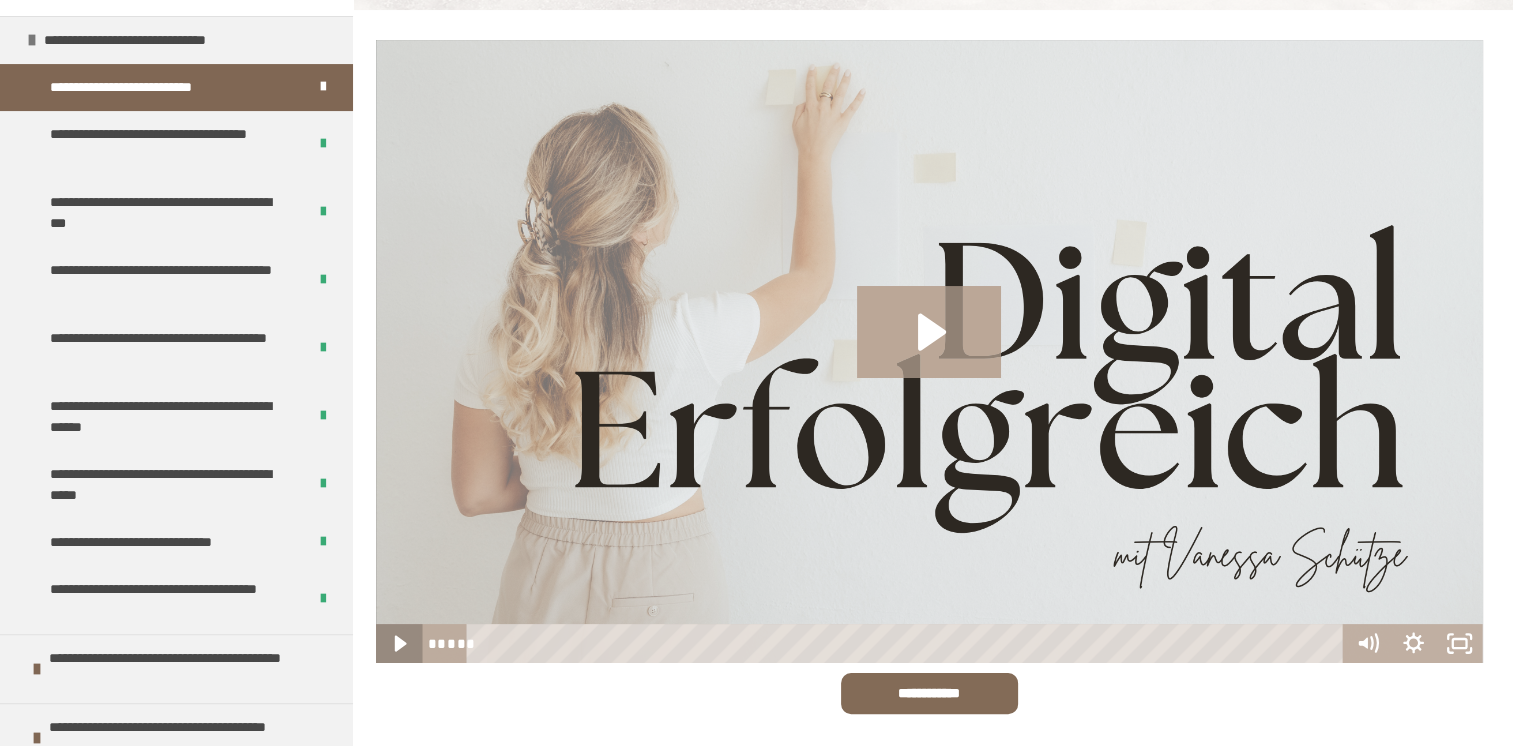 click 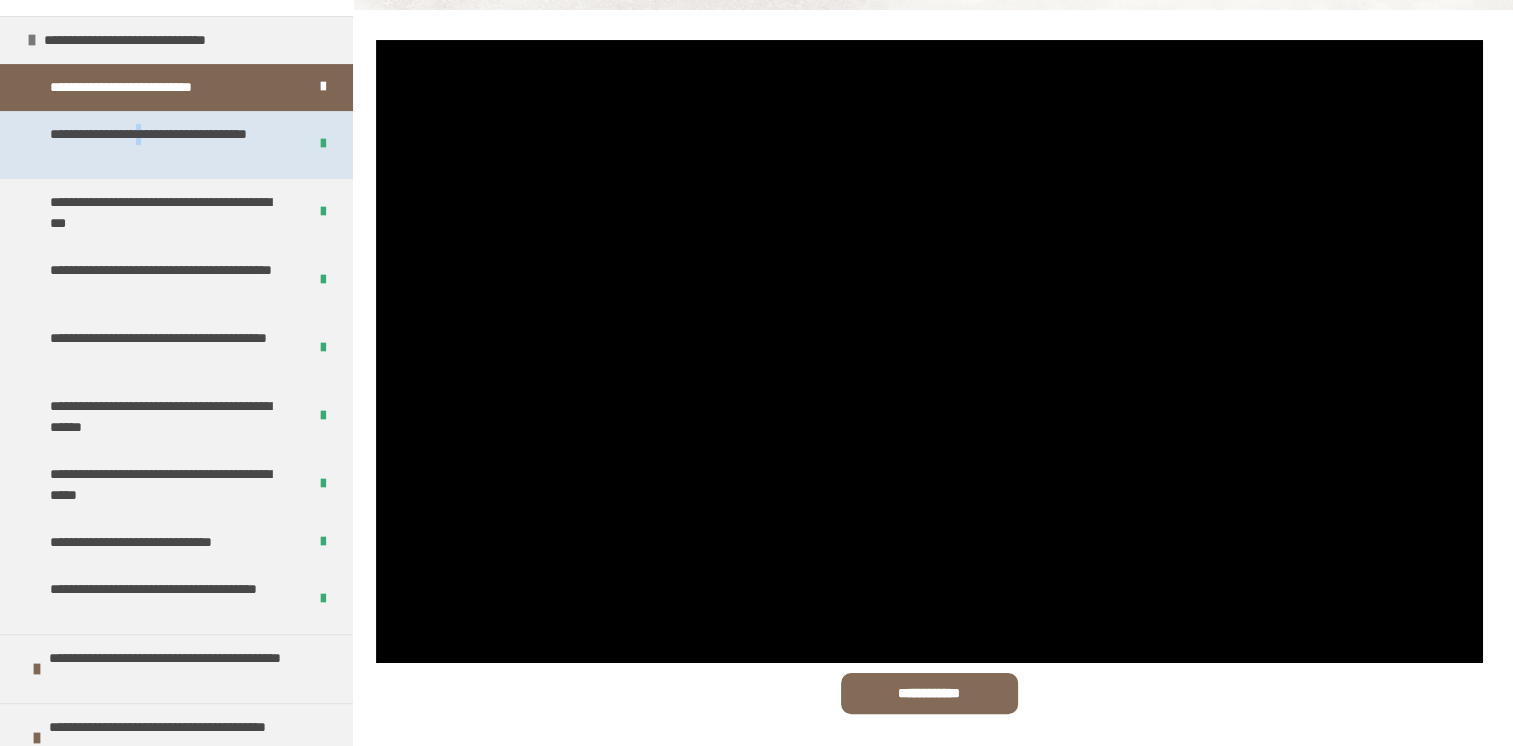 click on "**********" at bounding box center (163, 145) 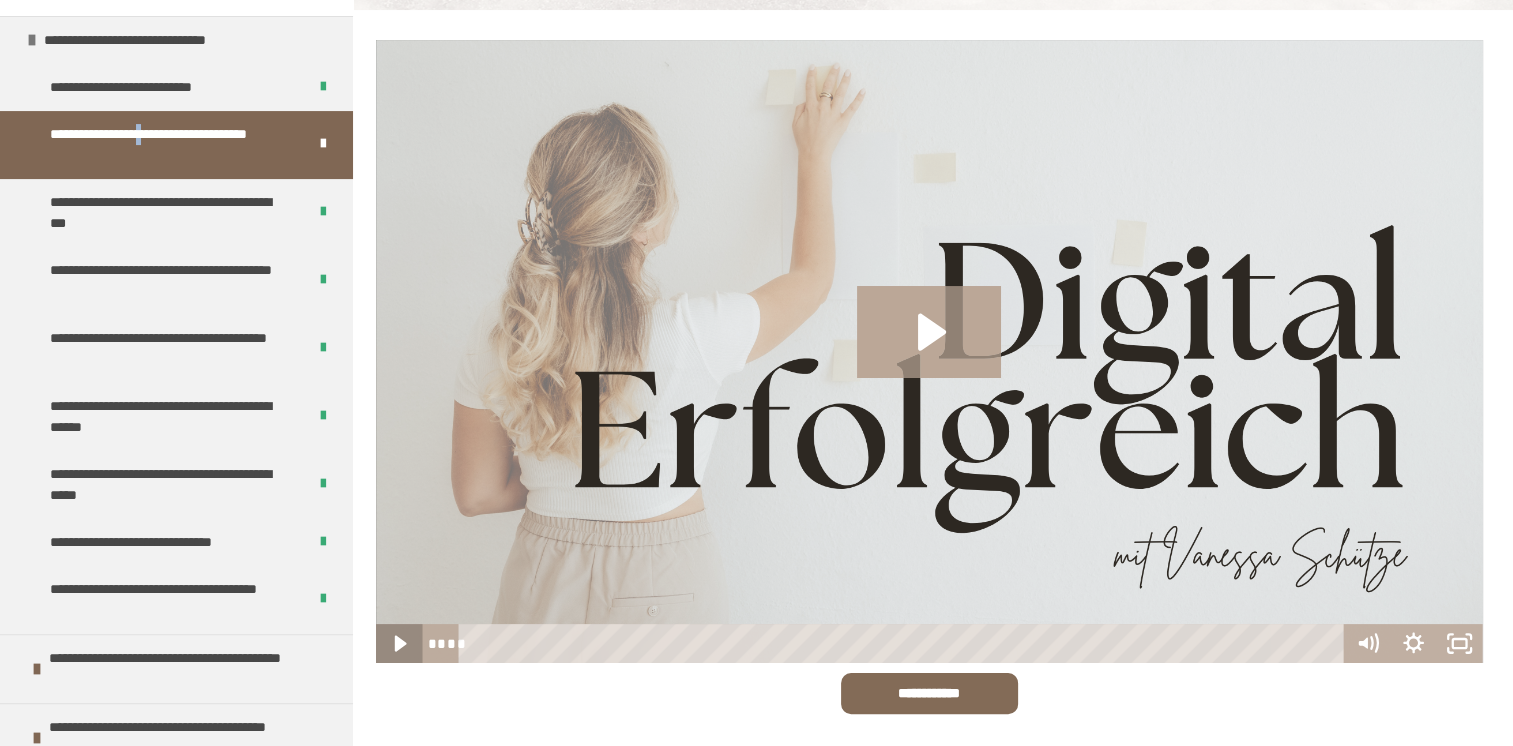 click 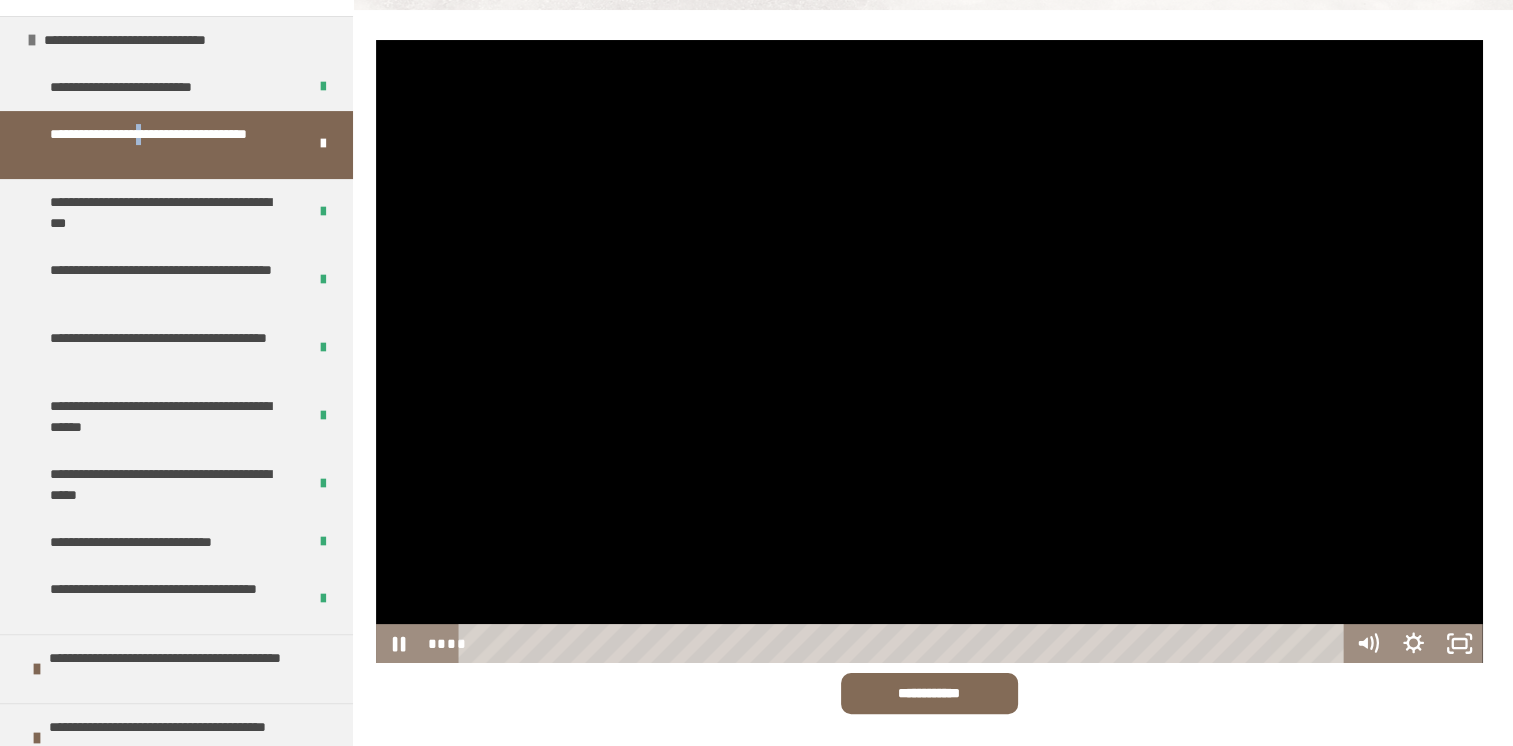 drag, startPoint x: 534, startPoint y: 644, endPoint x: 420, endPoint y: 580, distance: 130.73637 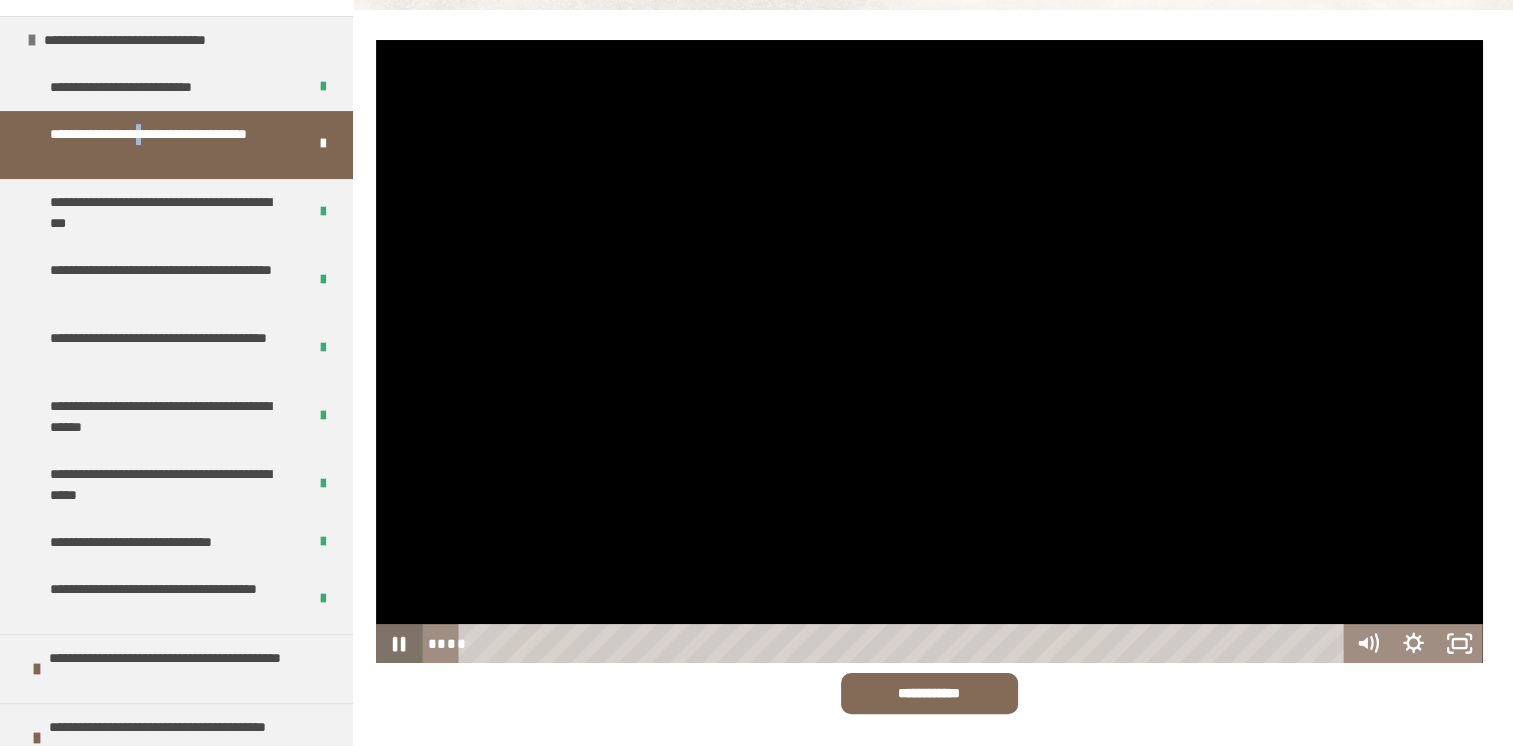 click 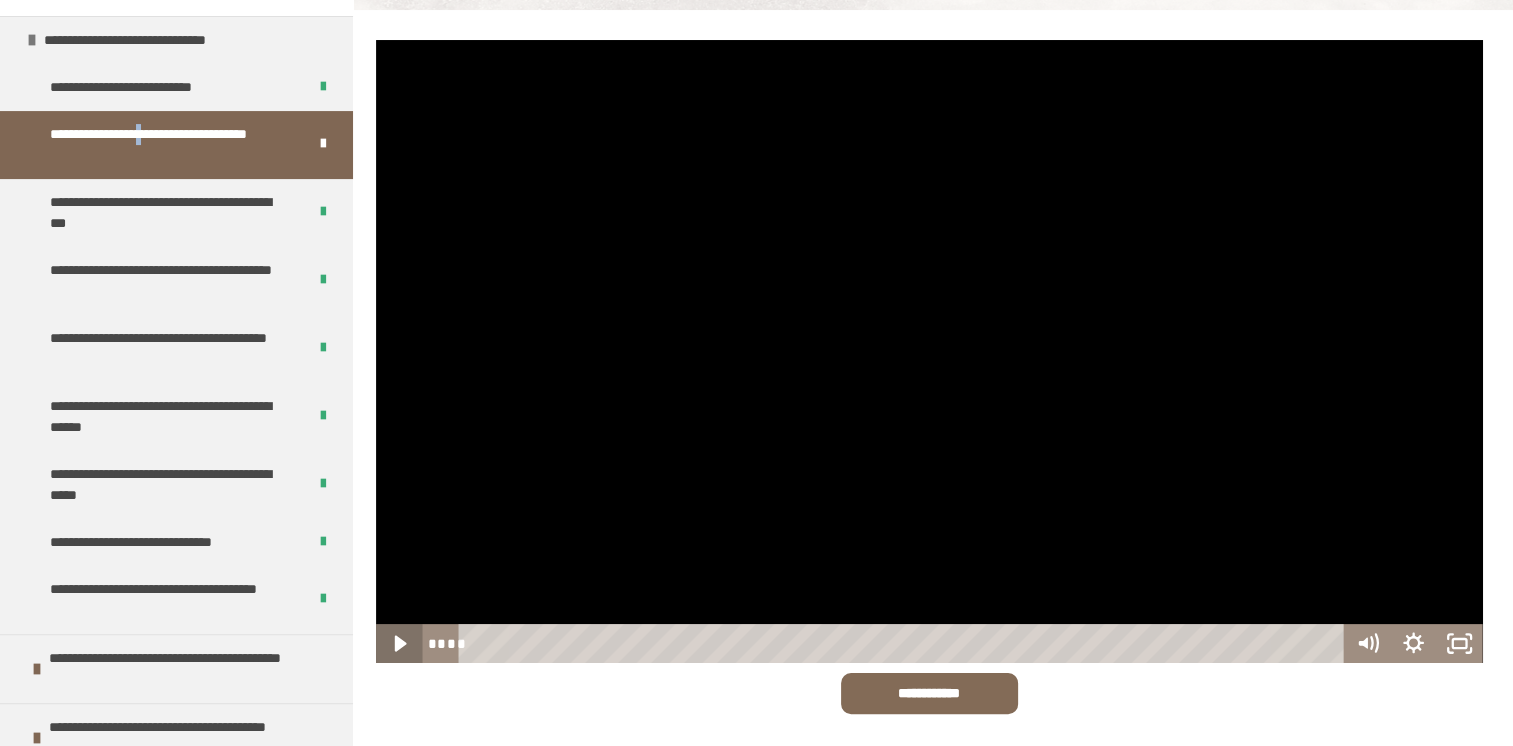 click 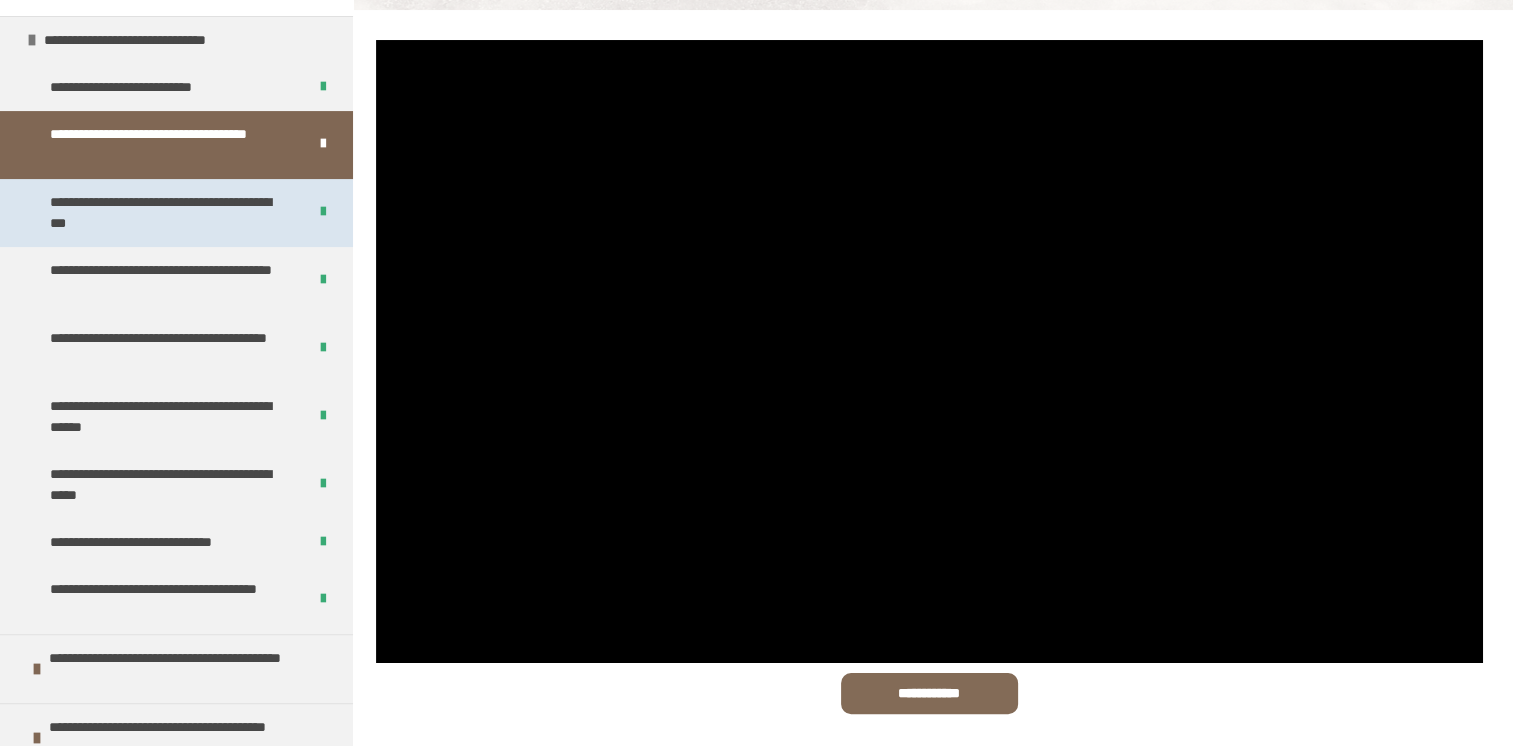 click on "**********" at bounding box center (163, 213) 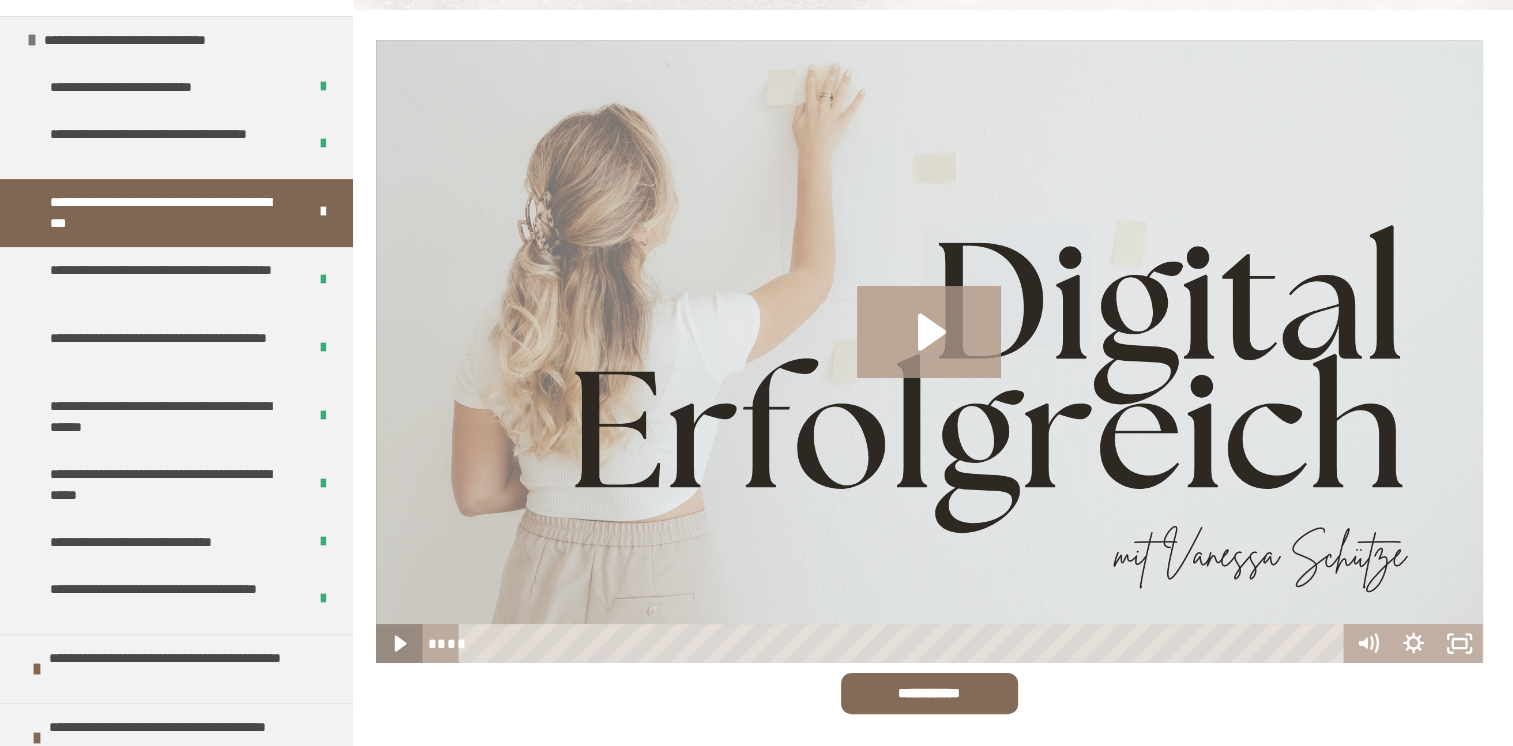 click 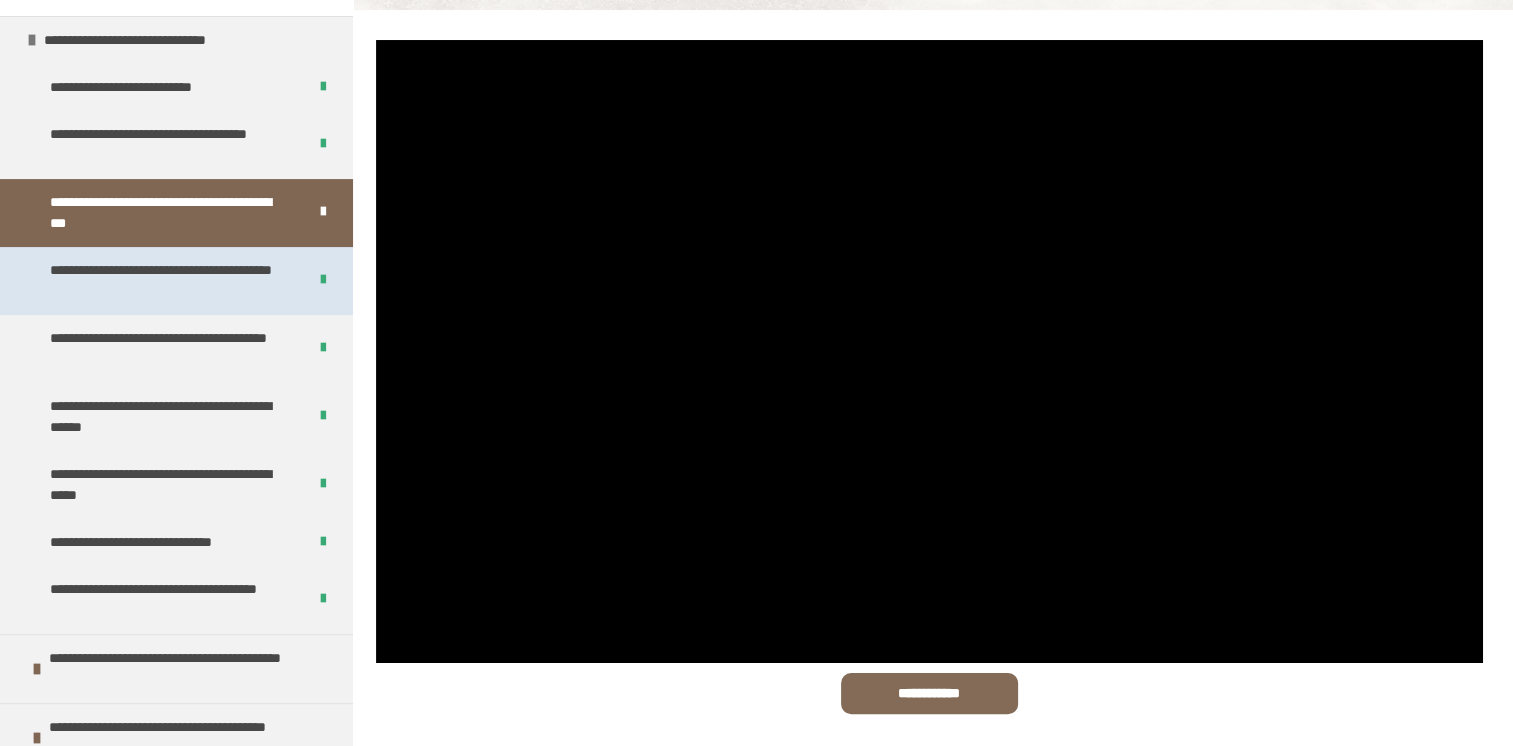 click on "**********" at bounding box center [163, 281] 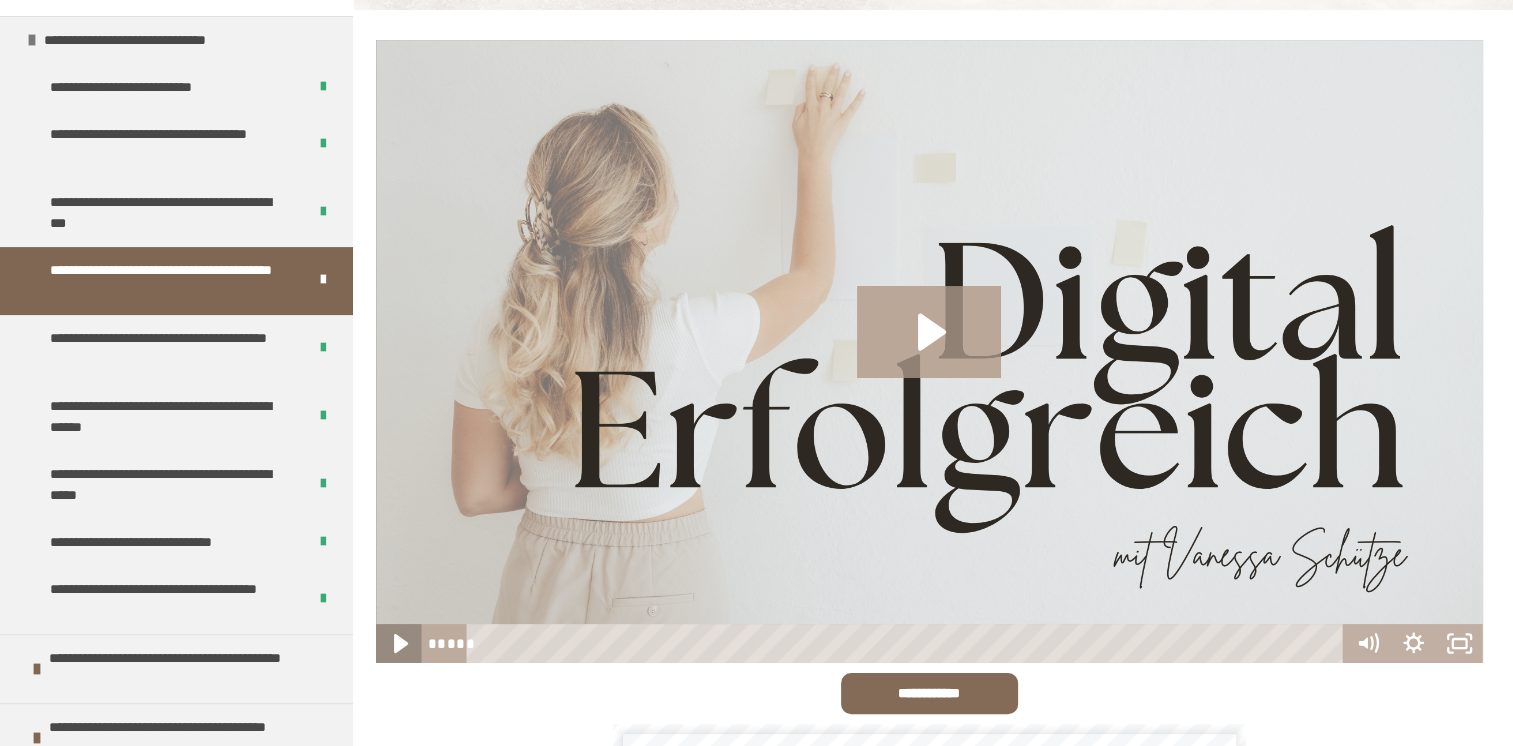 click 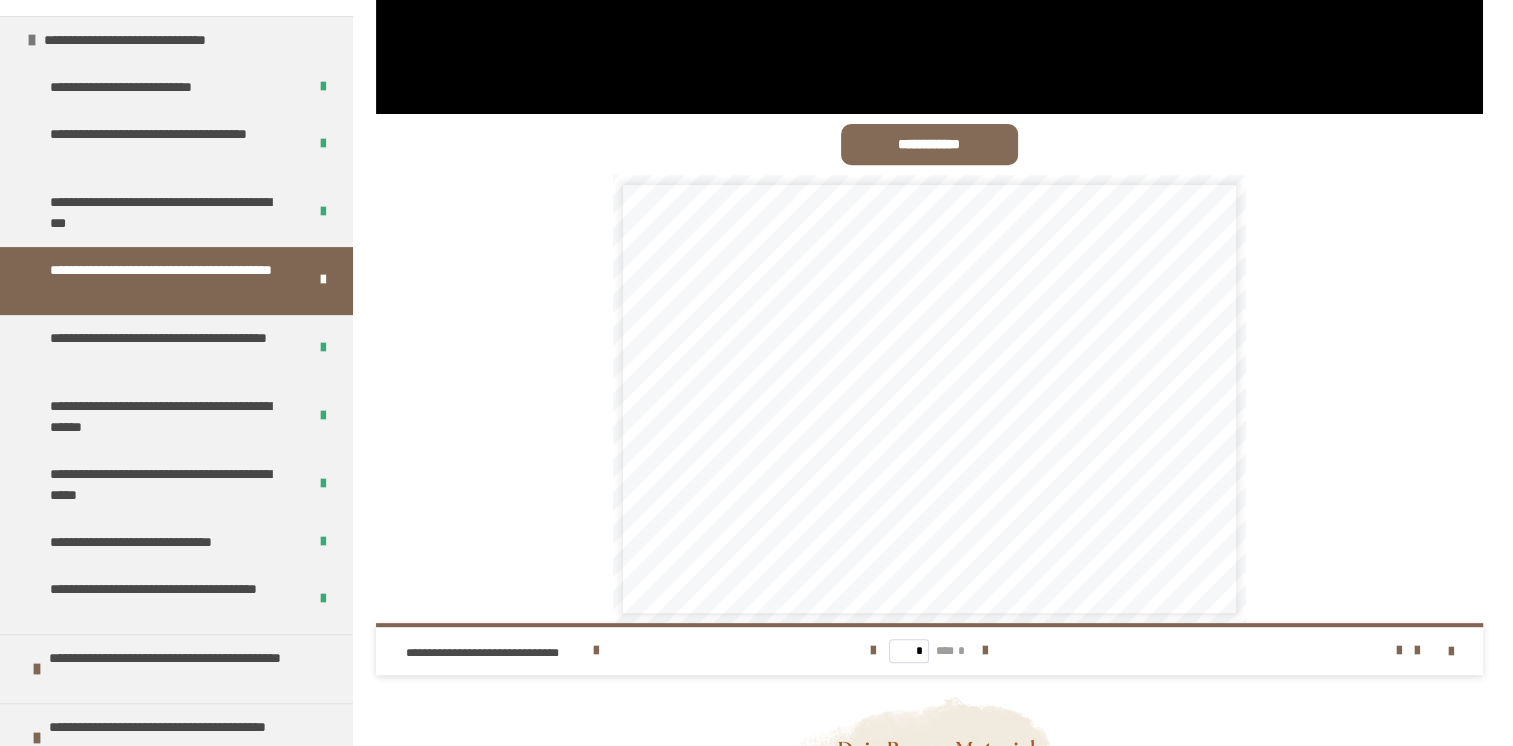 scroll, scrollTop: 870, scrollLeft: 0, axis: vertical 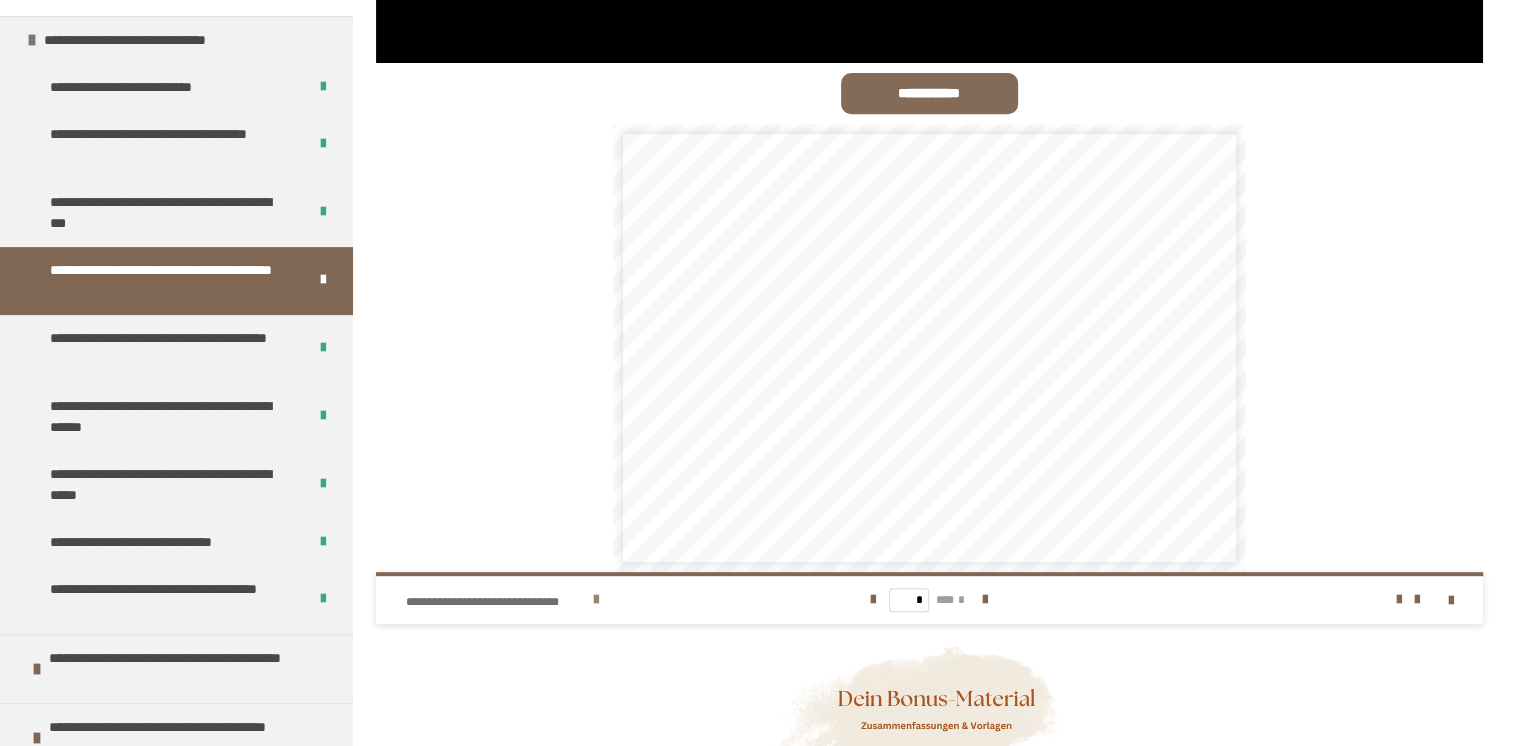 click on "**********" at bounding box center (496, 602) 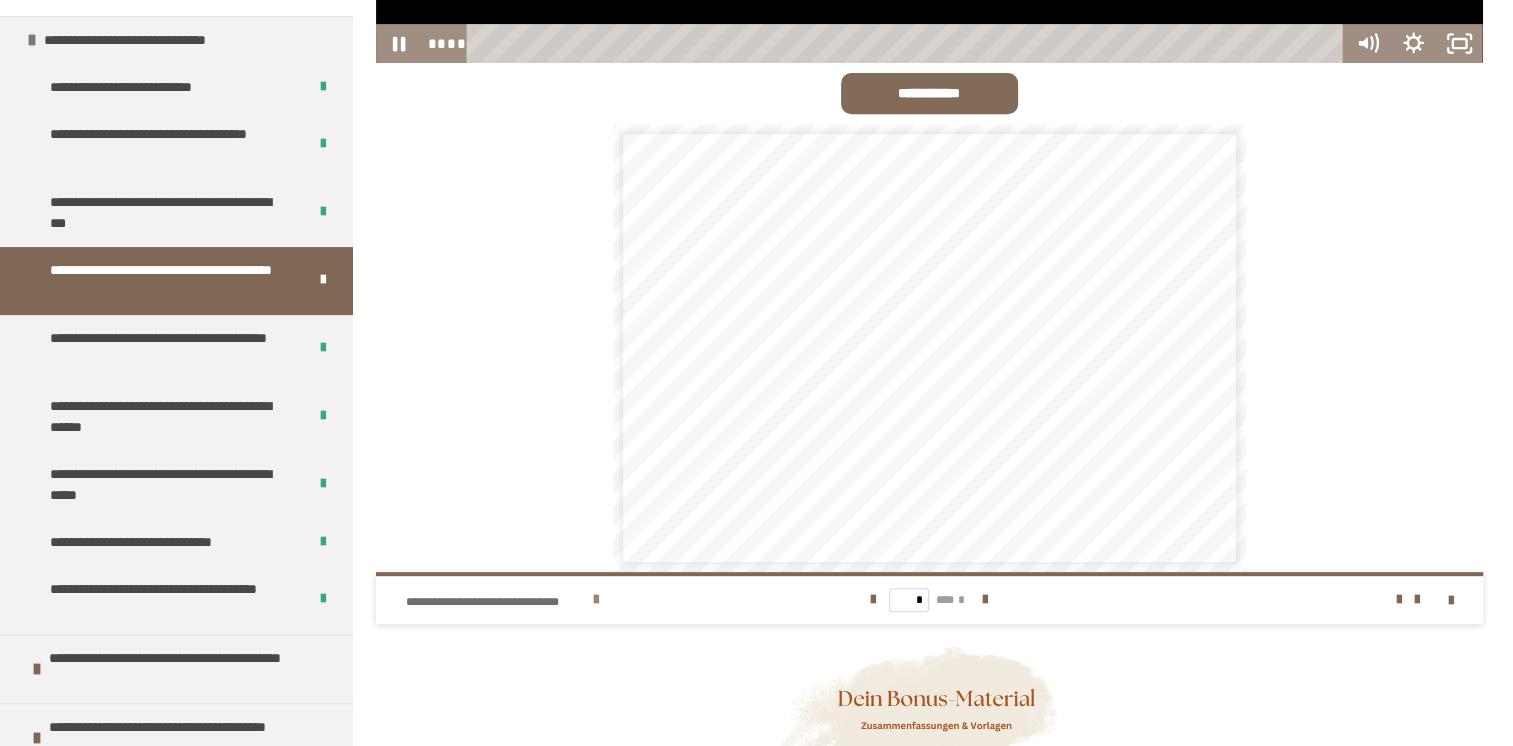 click at bounding box center (595, 600) 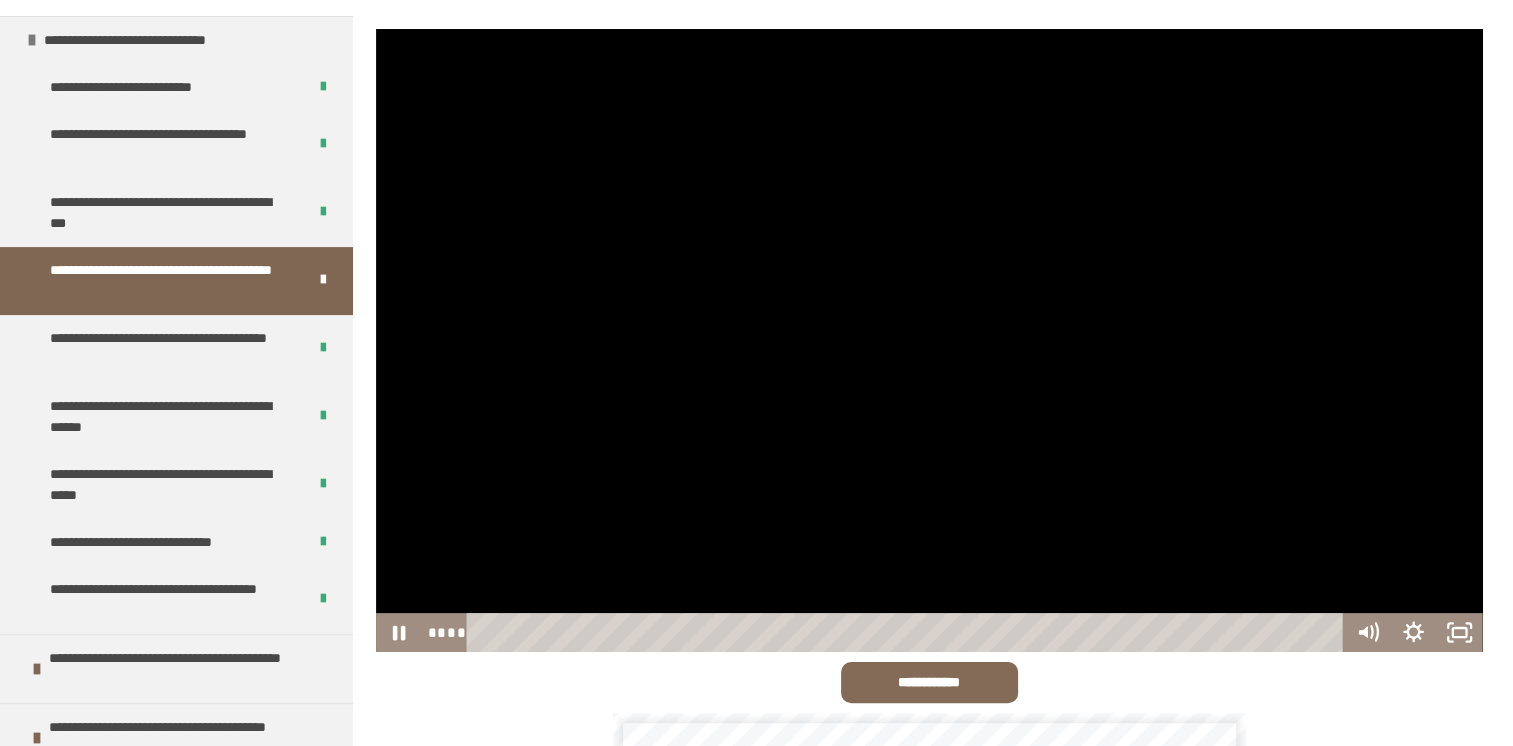 scroll, scrollTop: 270, scrollLeft: 0, axis: vertical 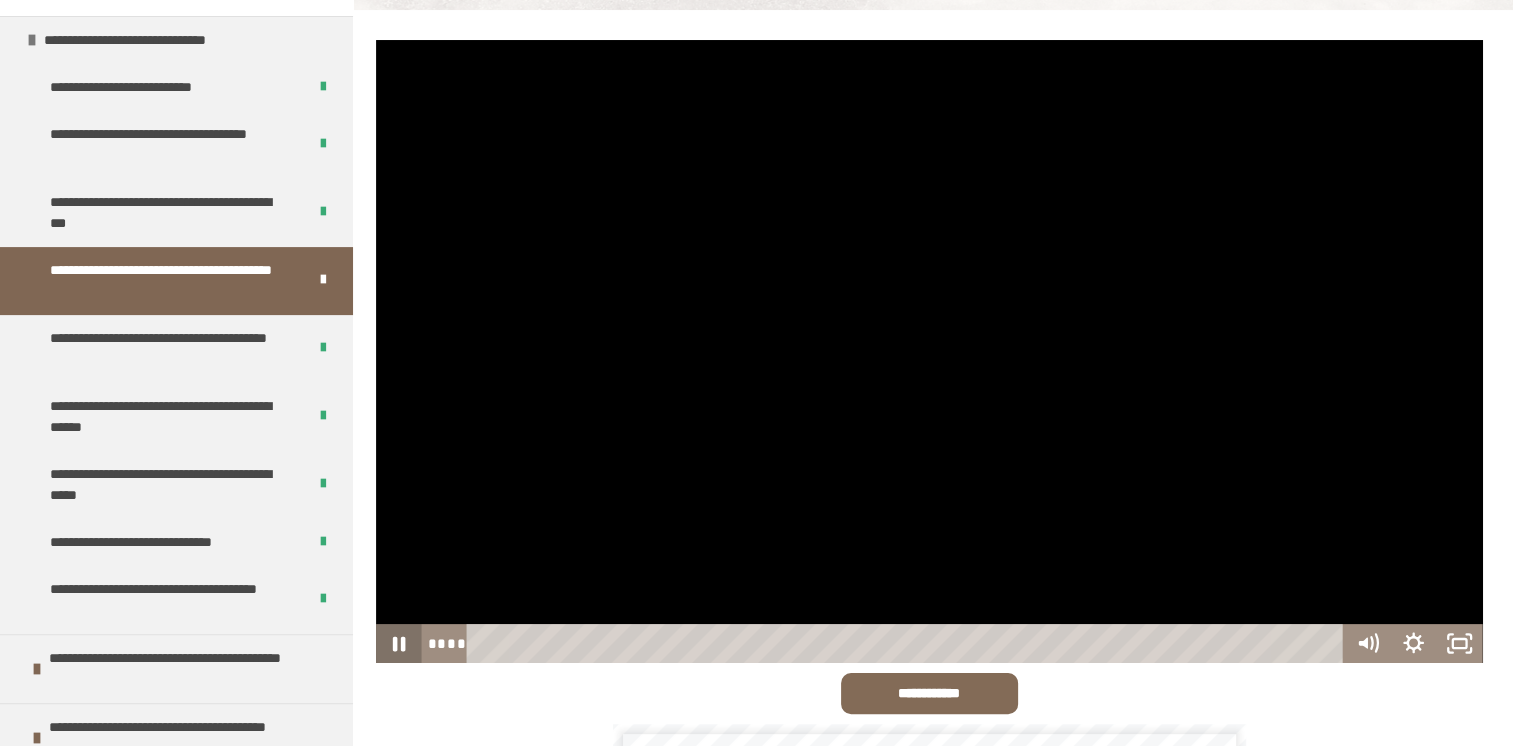 click 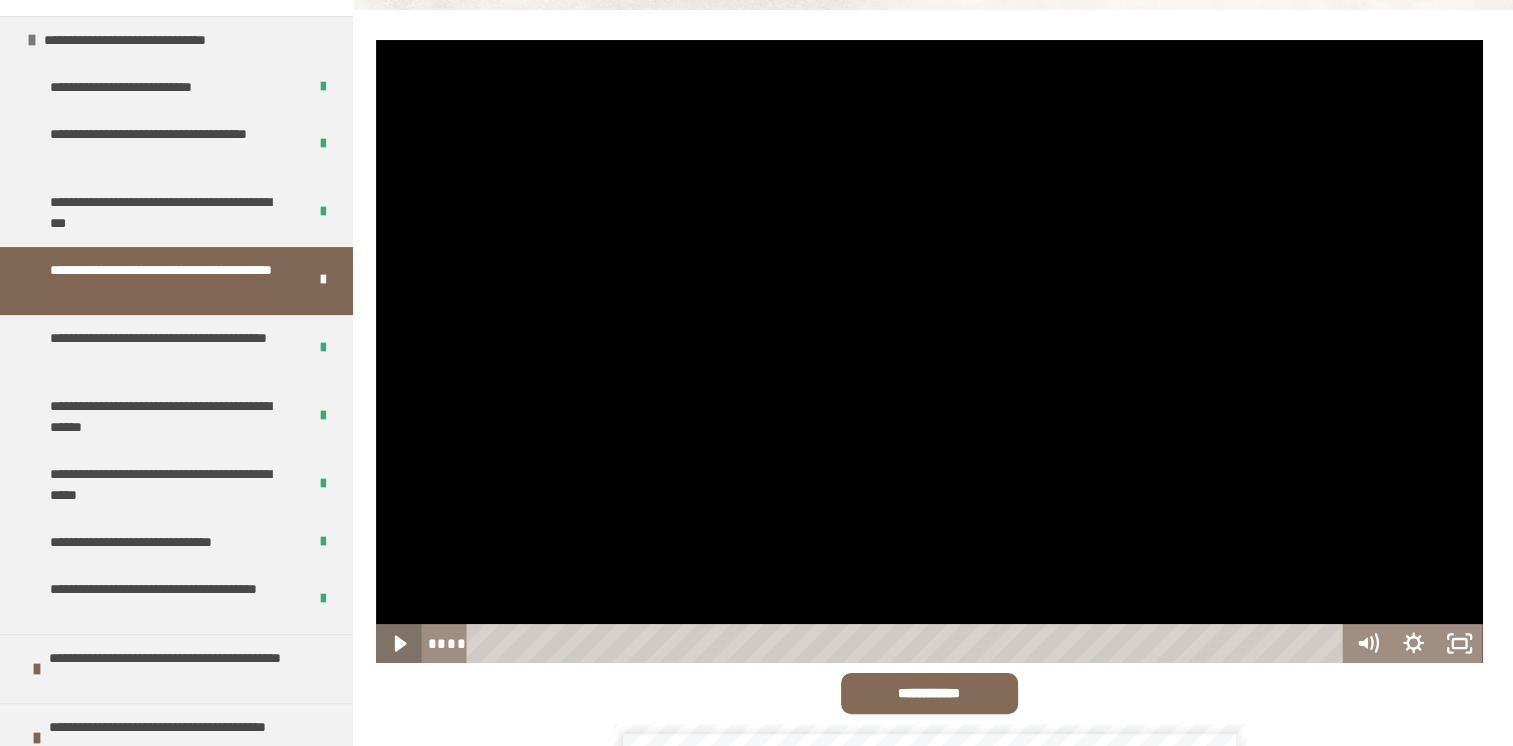 click 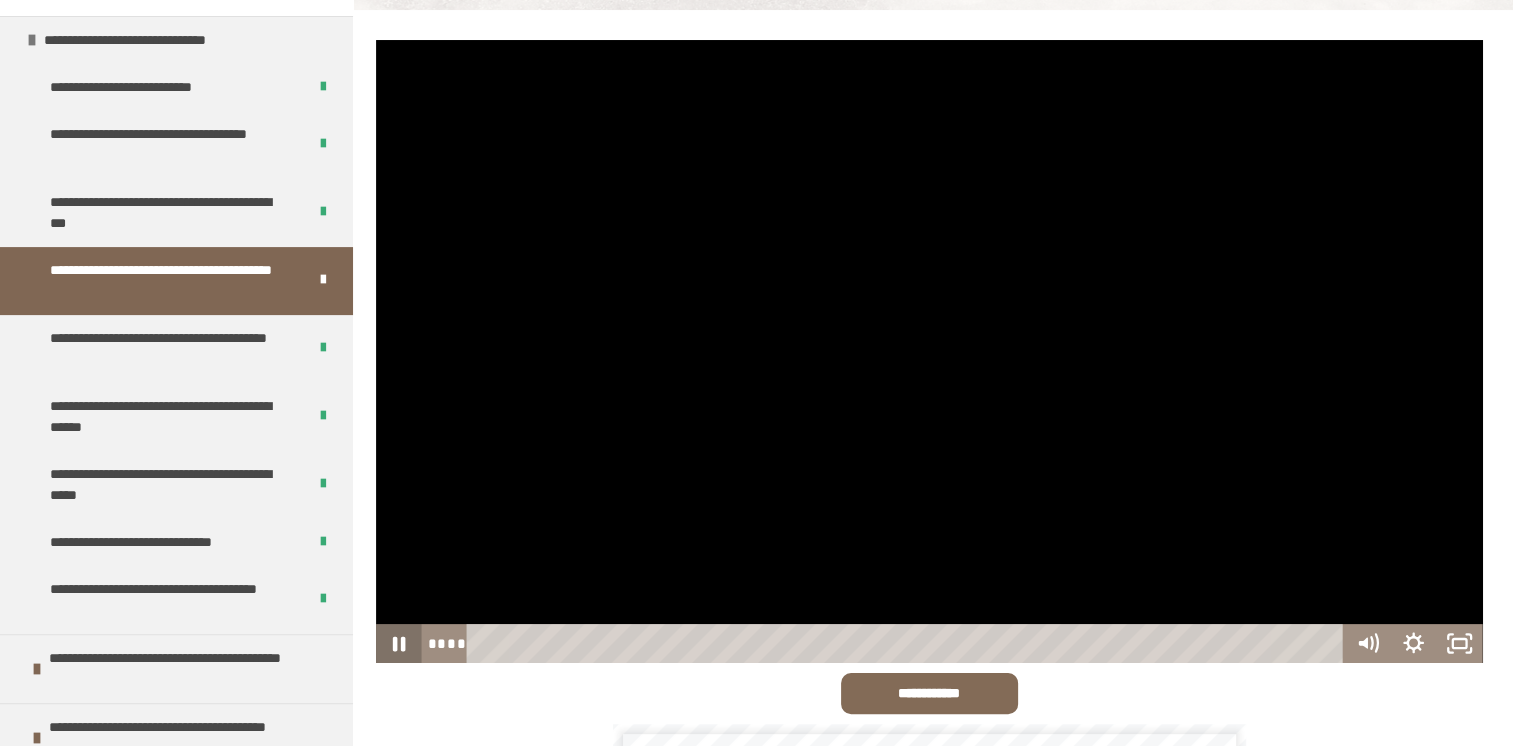 click 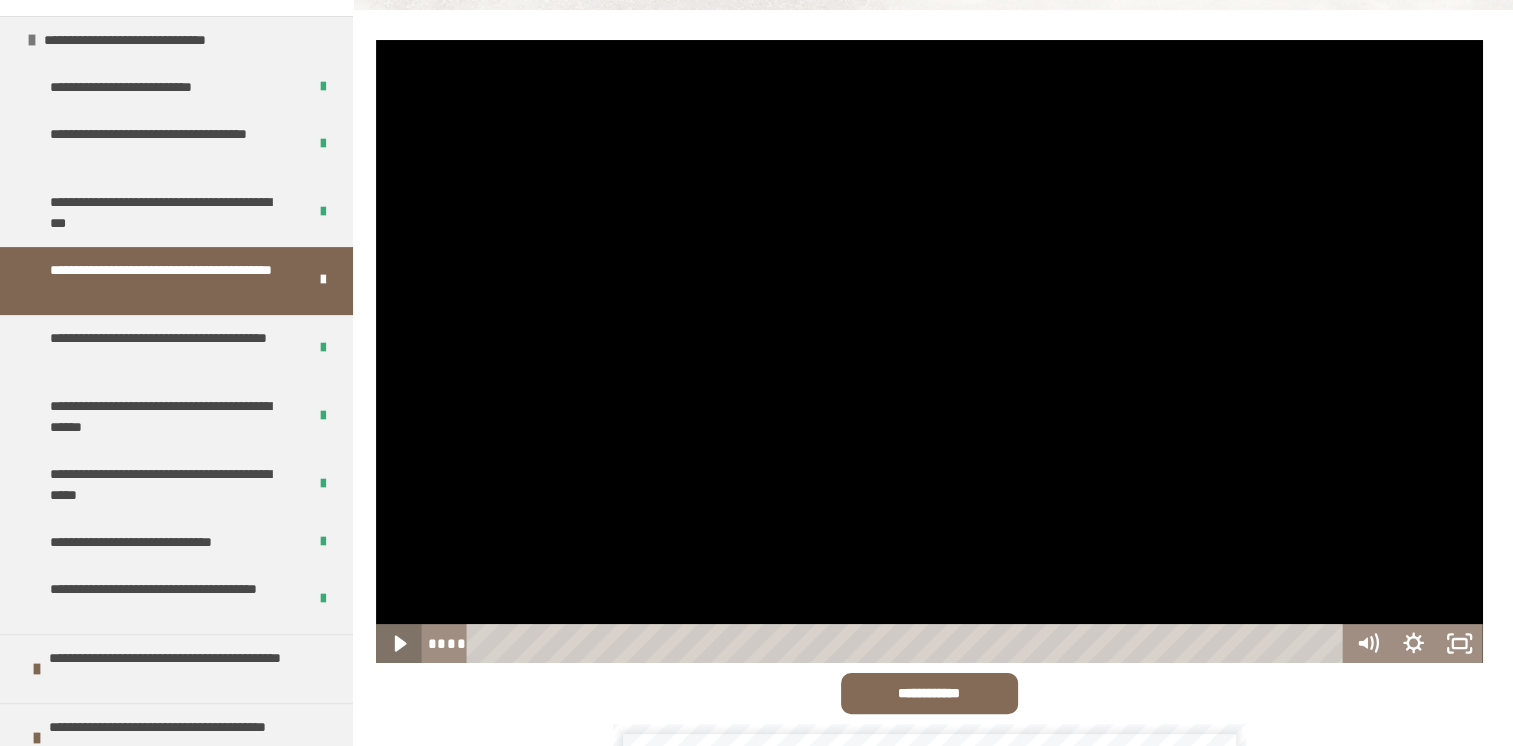 type 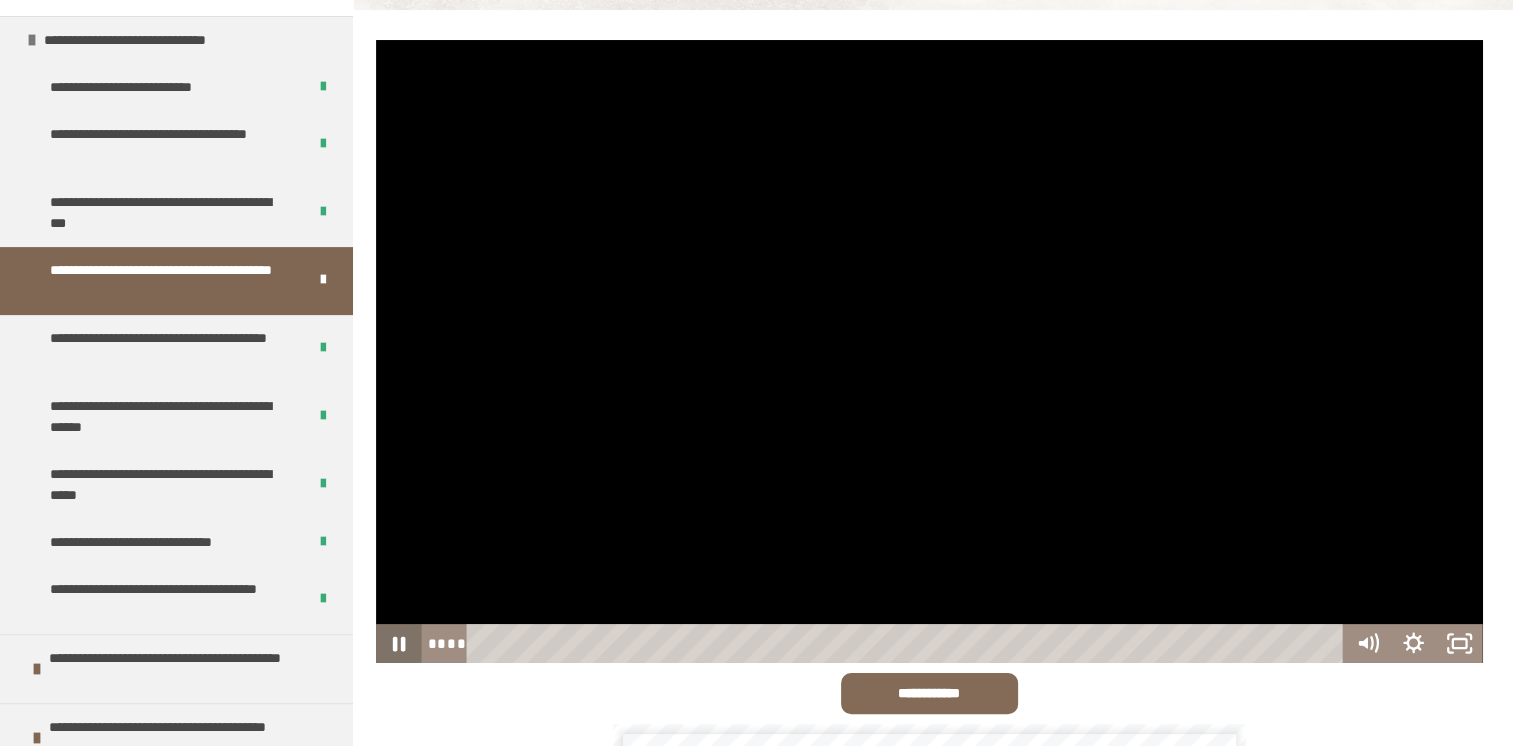click 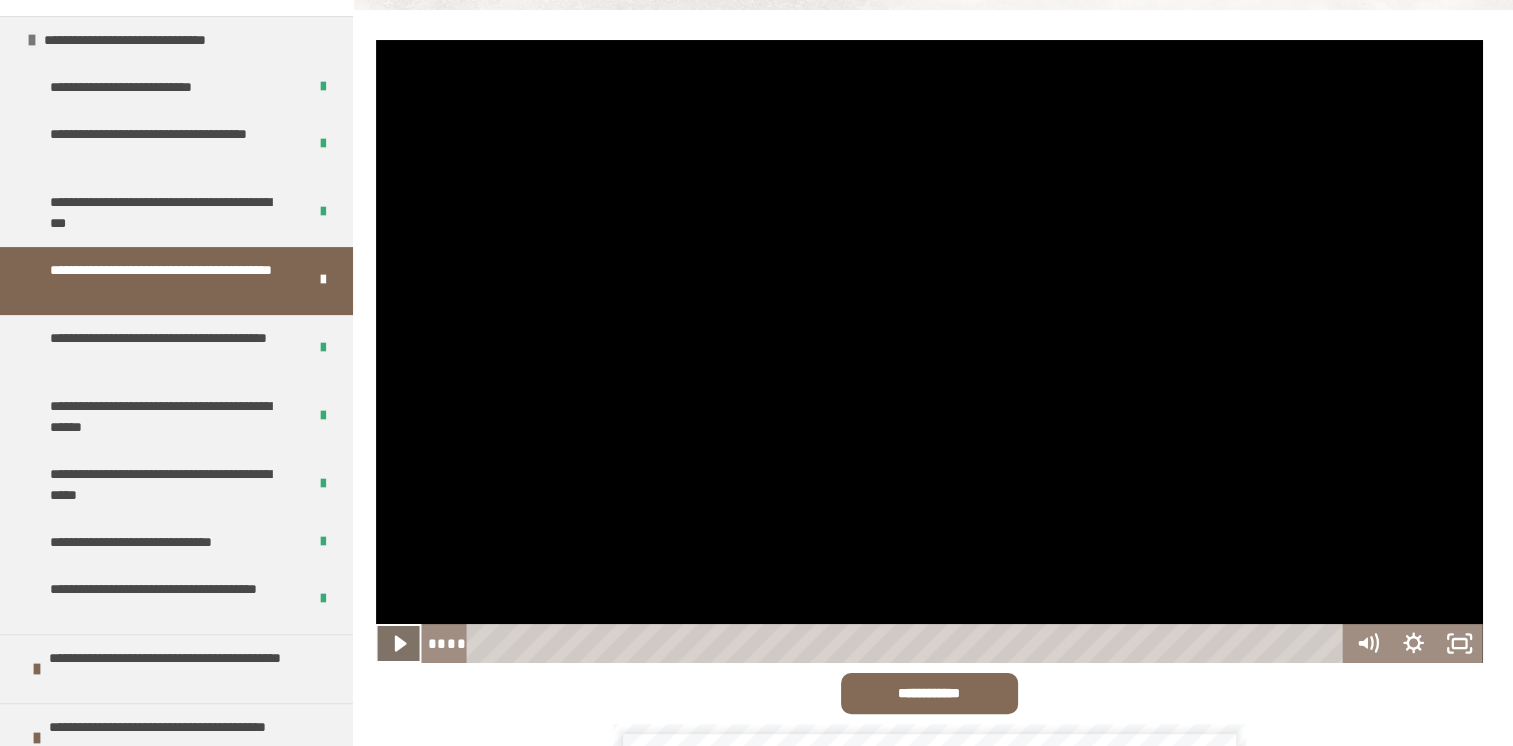 click 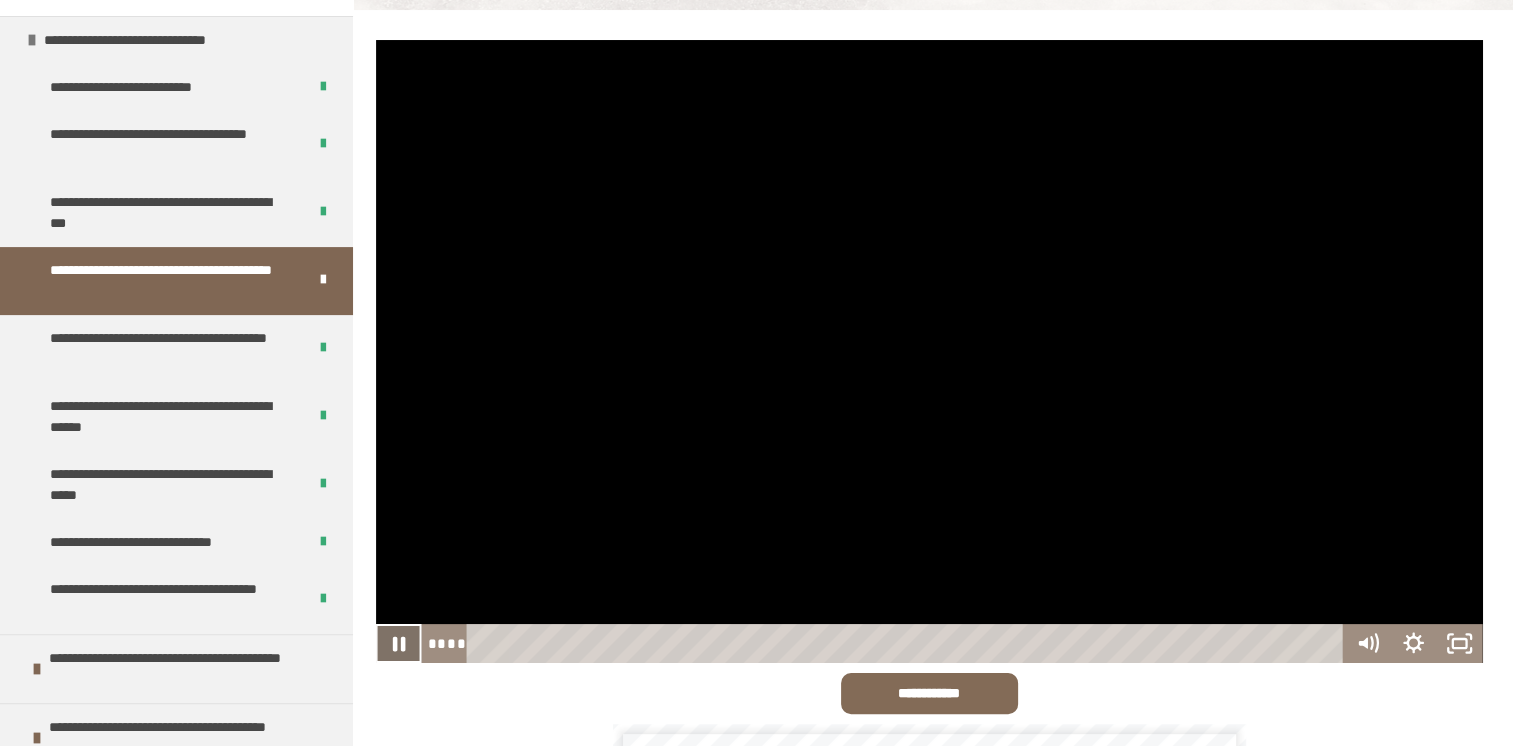 click 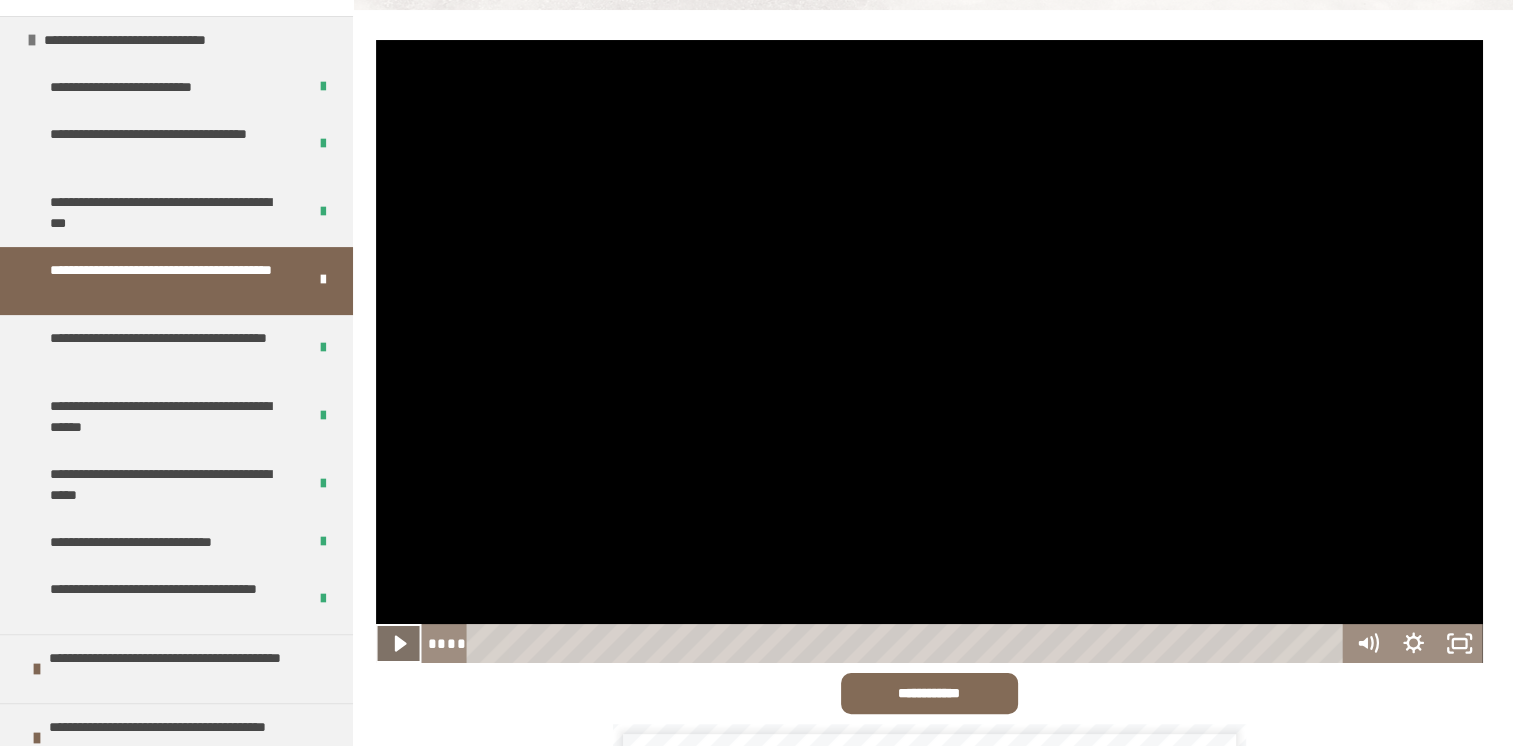 click at bounding box center [399, 643] 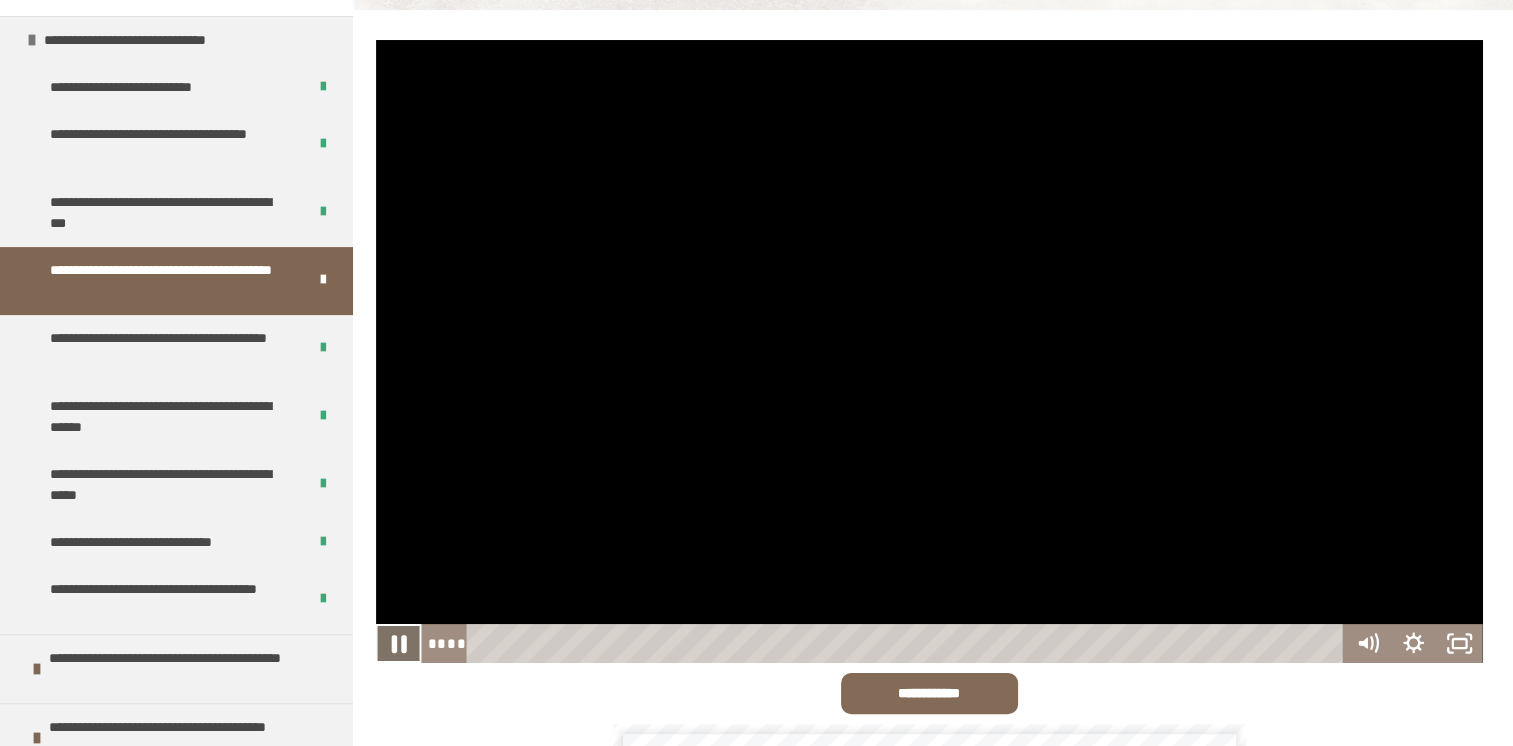 click 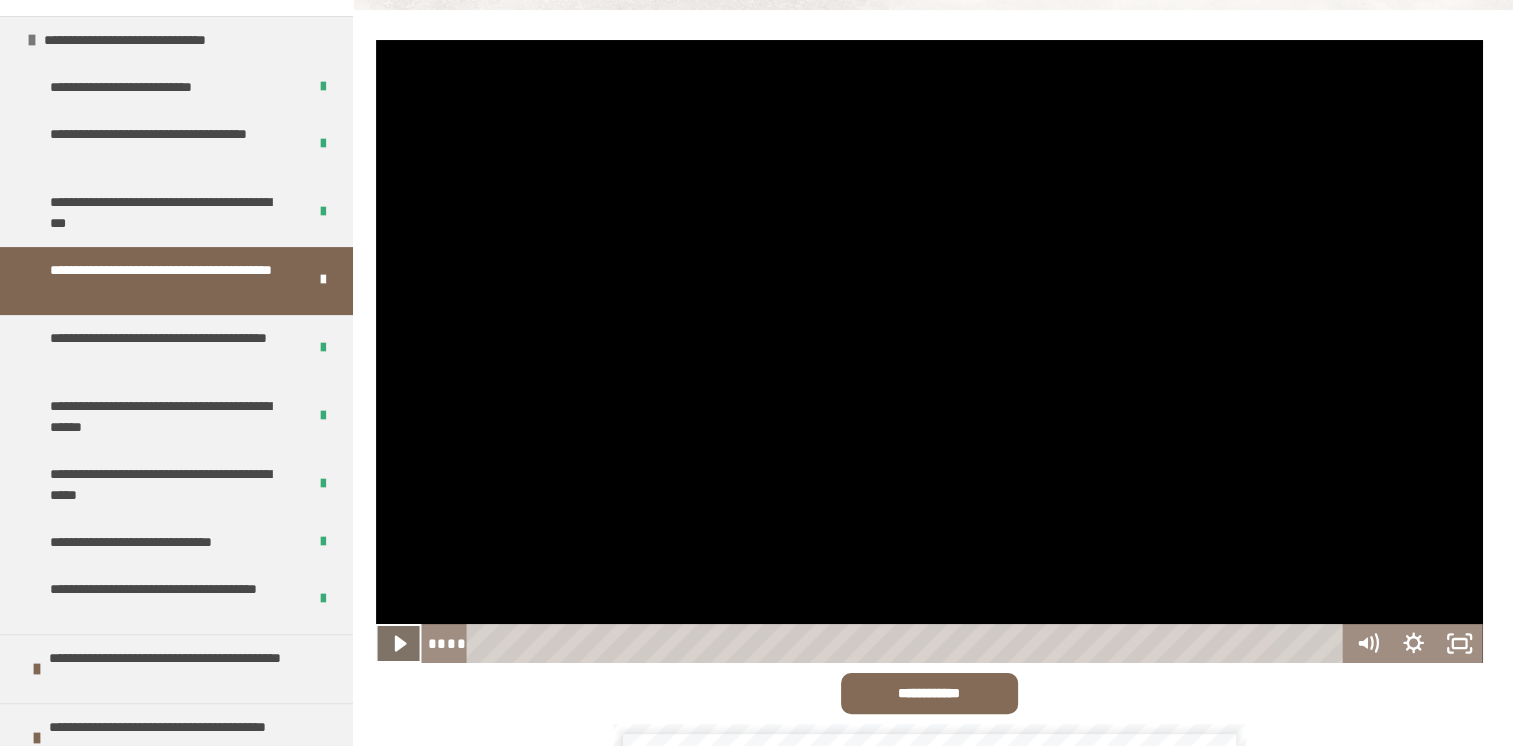 drag, startPoint x: 388, startPoint y: 638, endPoint x: 393, endPoint y: 626, distance: 13 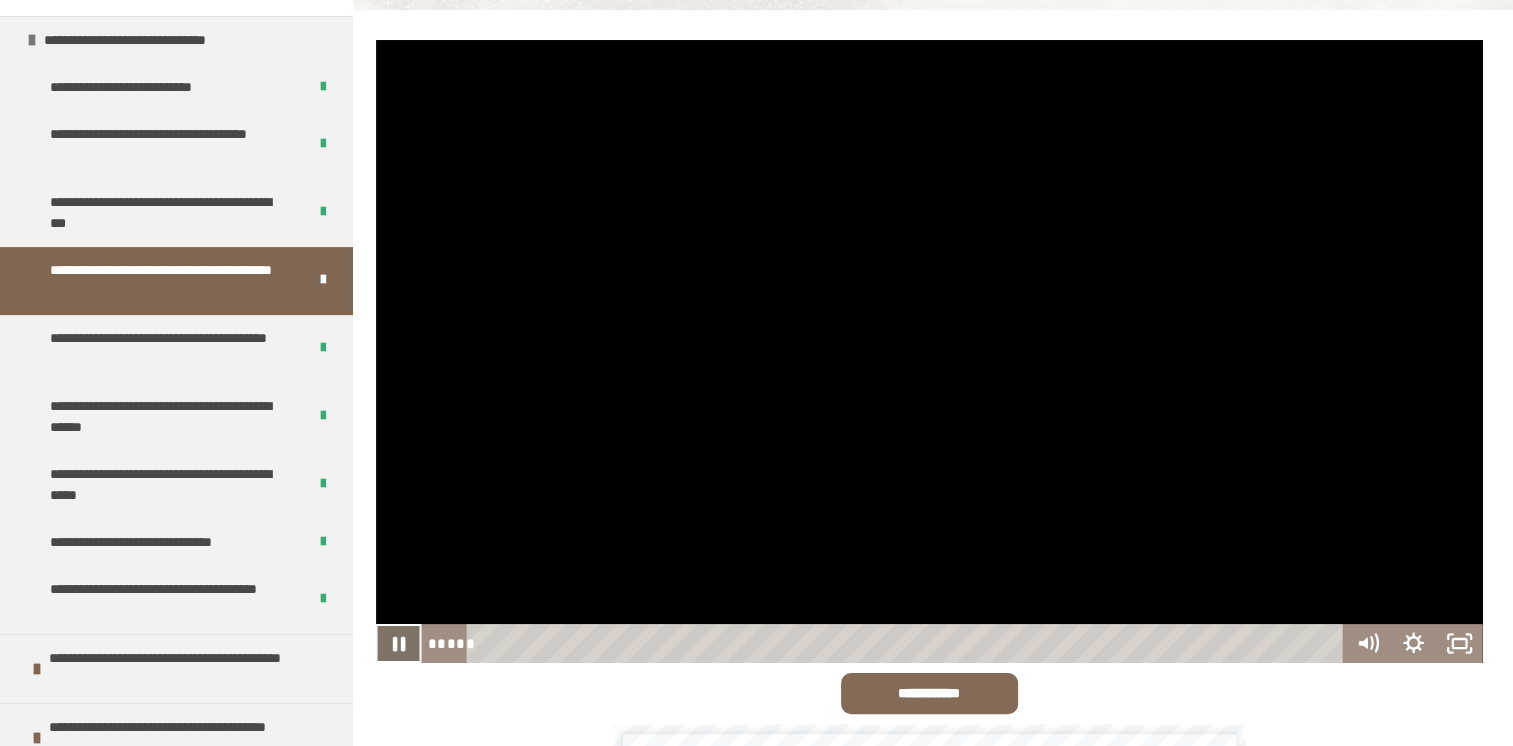 click 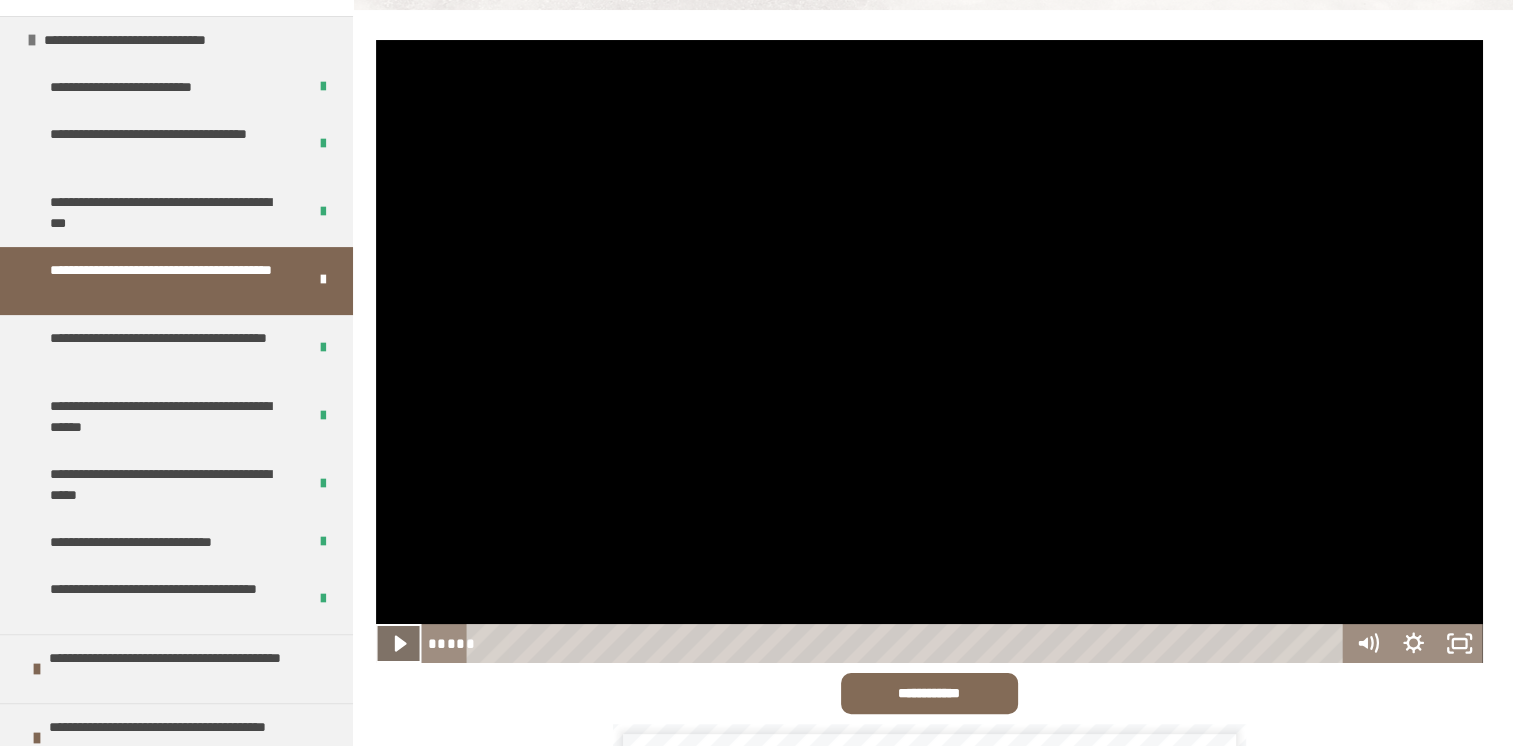 click at bounding box center (399, 643) 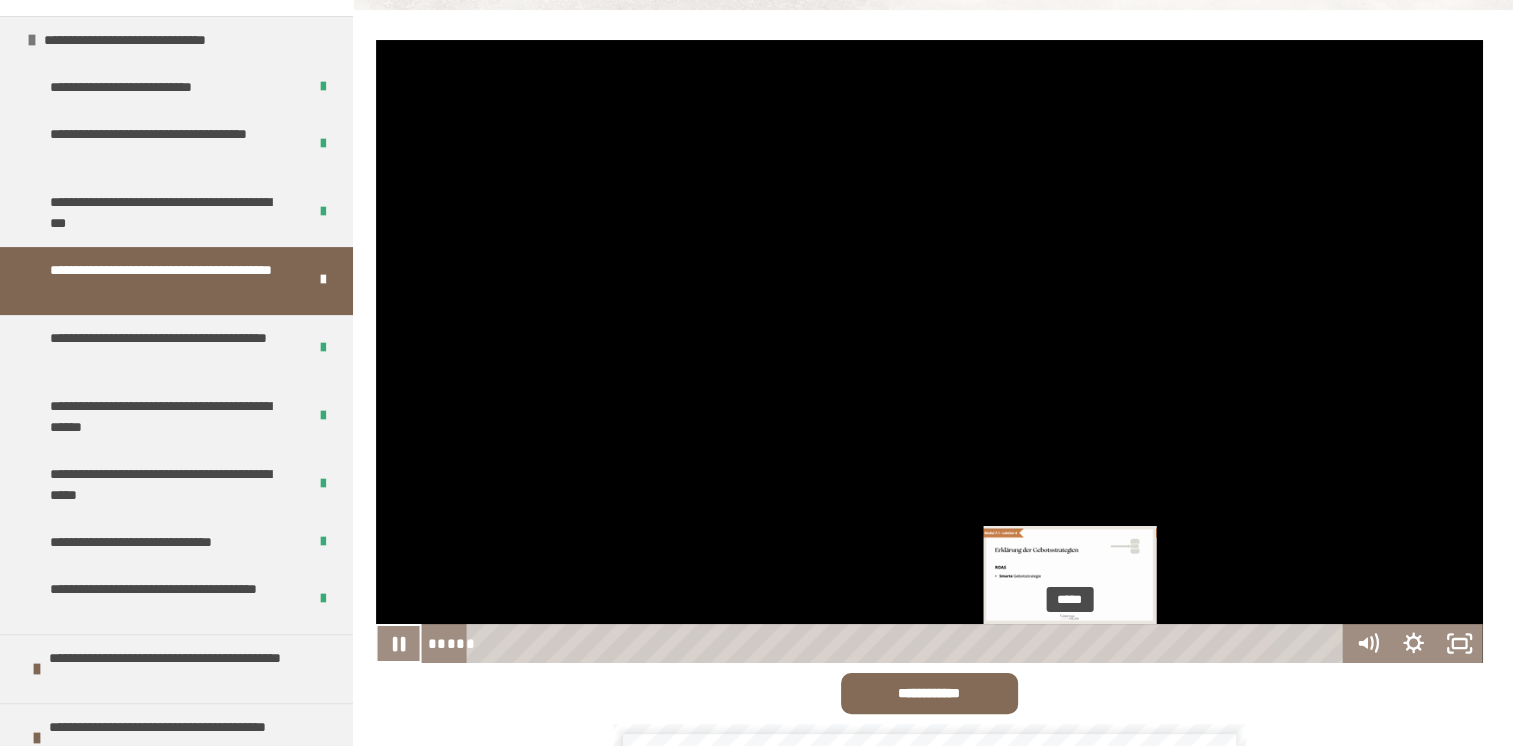 click on "*****" at bounding box center [908, 643] 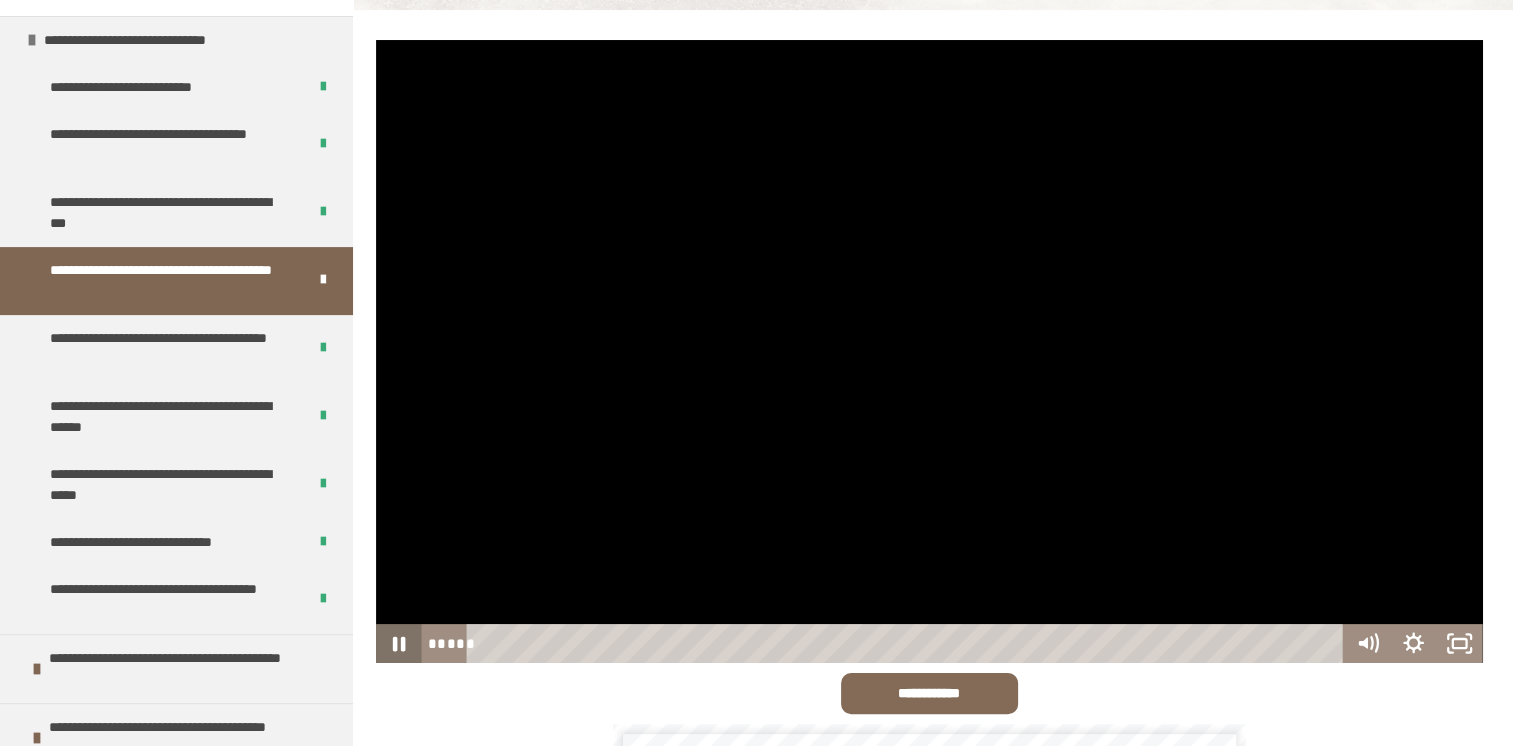 click 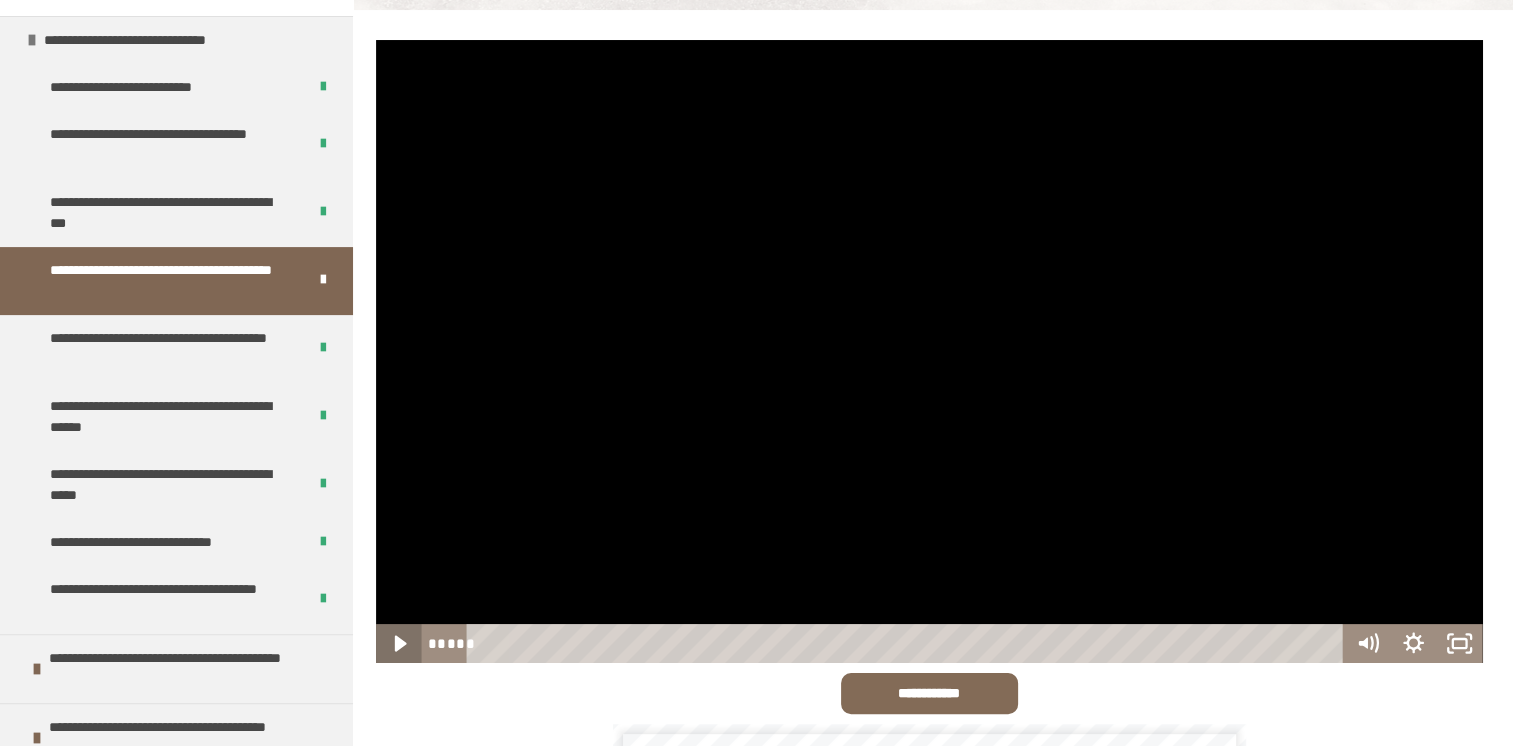 click at bounding box center (399, 643) 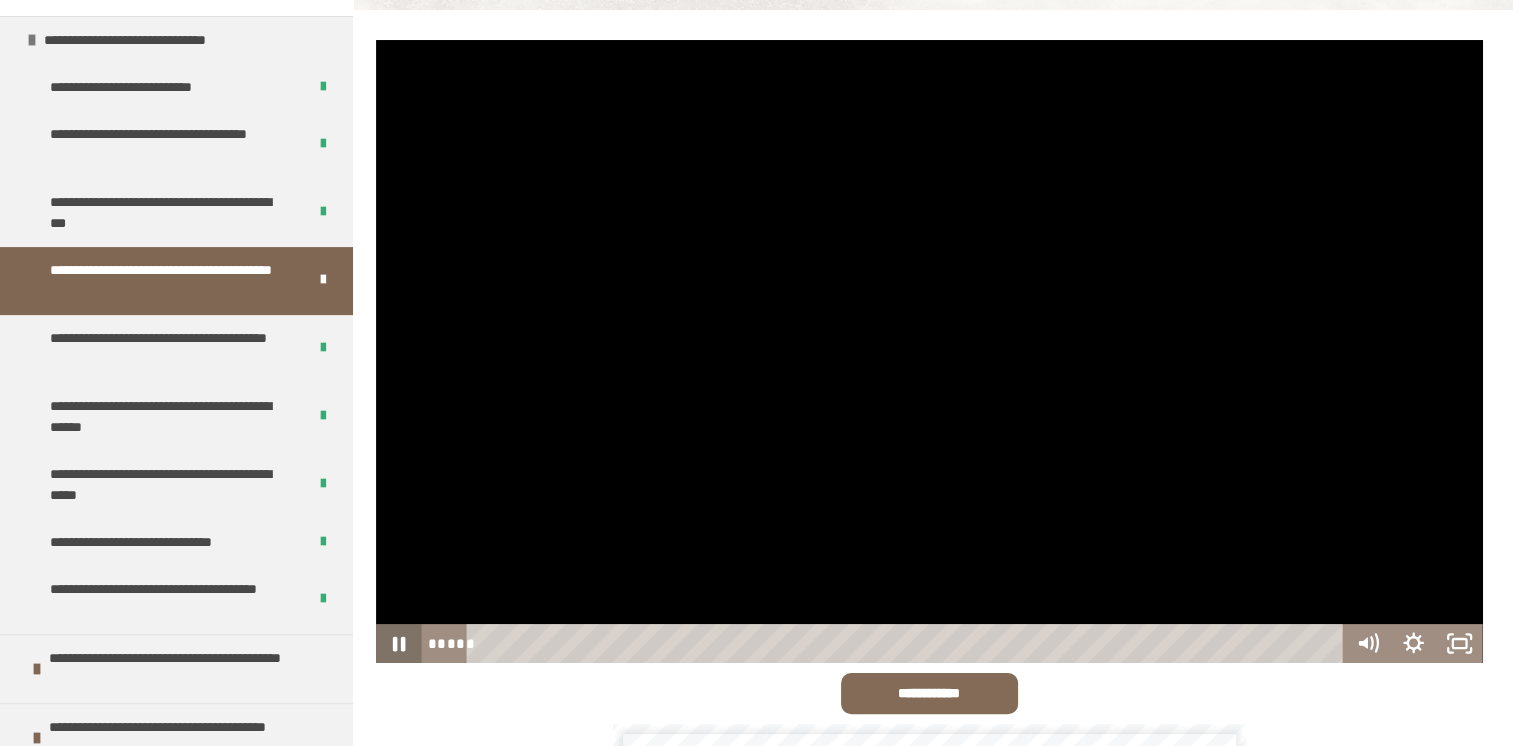 click 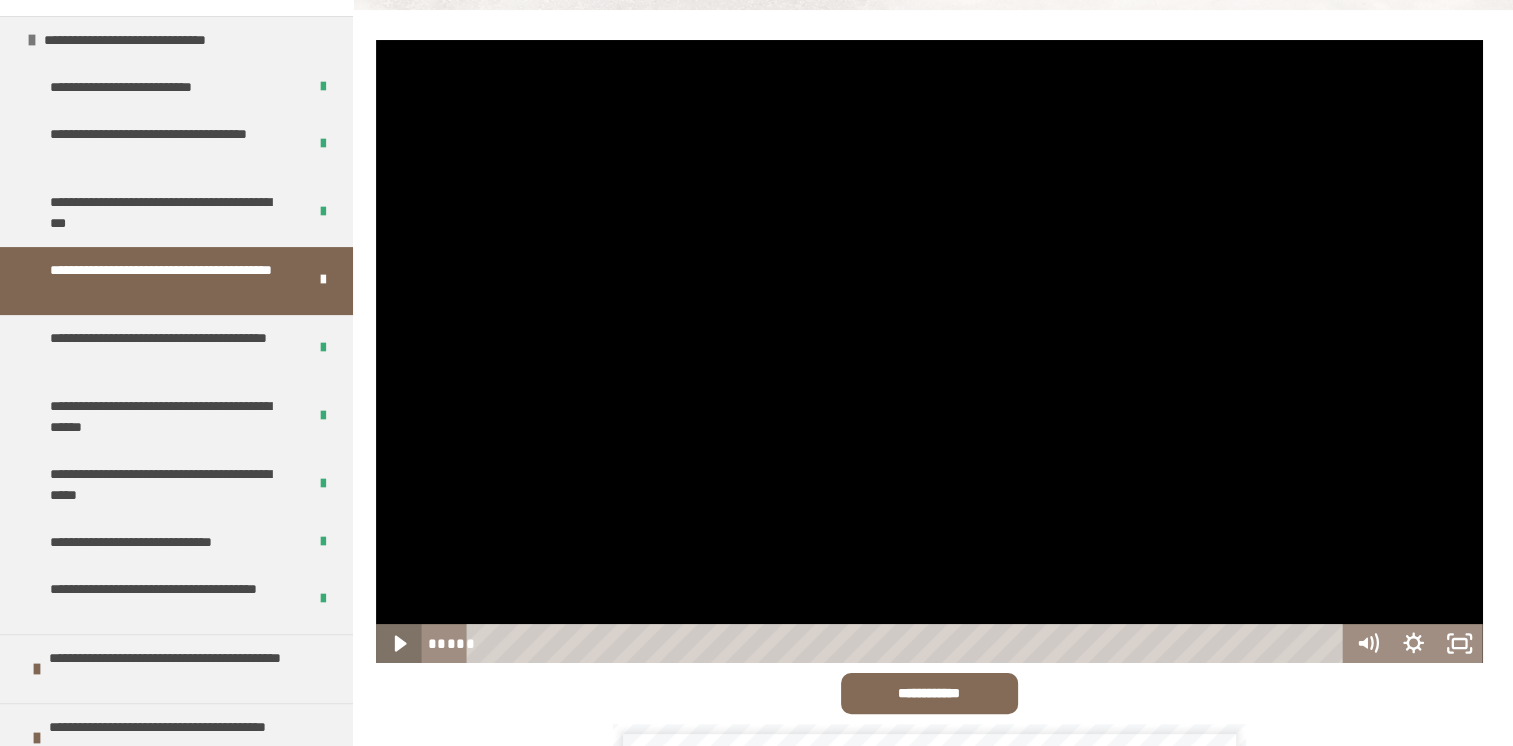 click at bounding box center (399, 643) 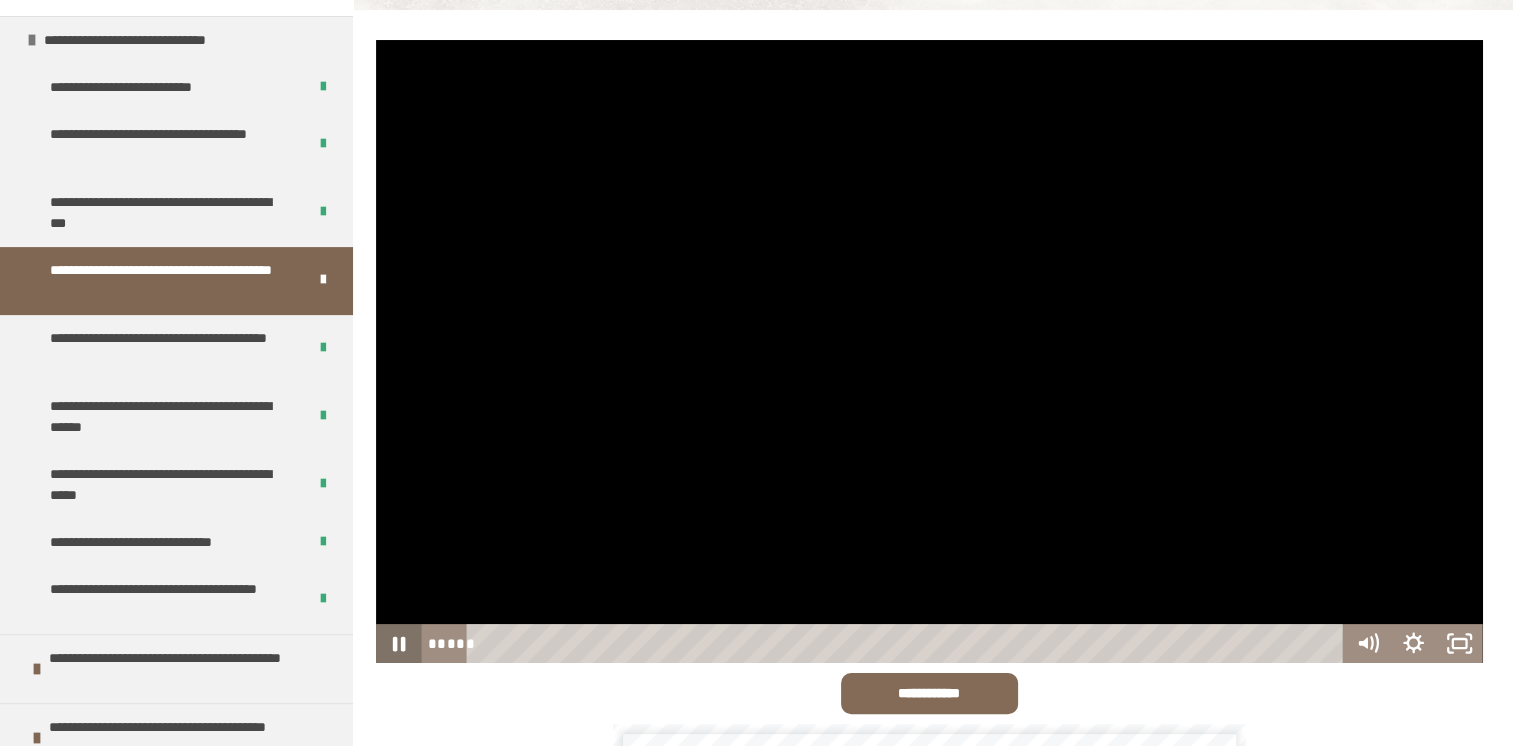 click 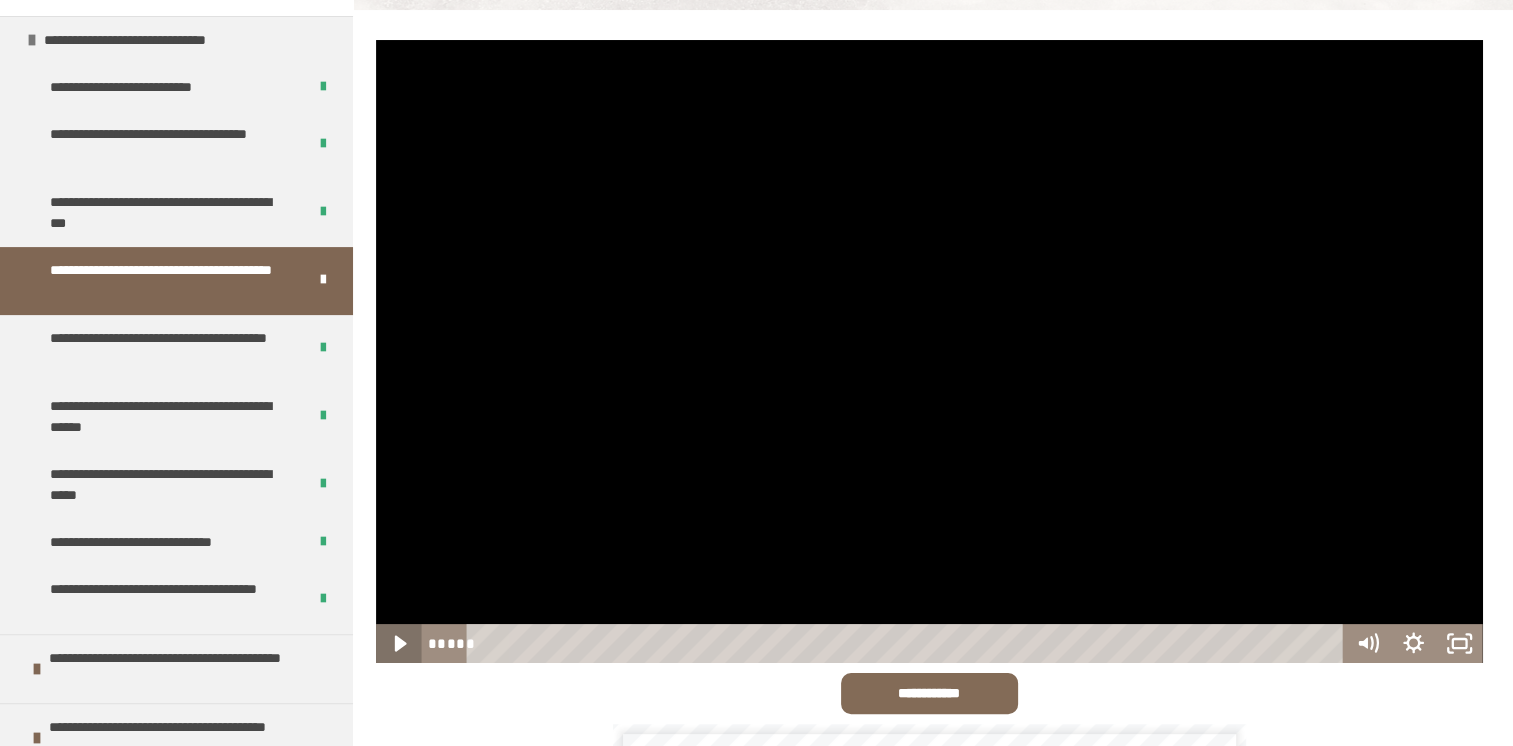 click at bounding box center (399, 643) 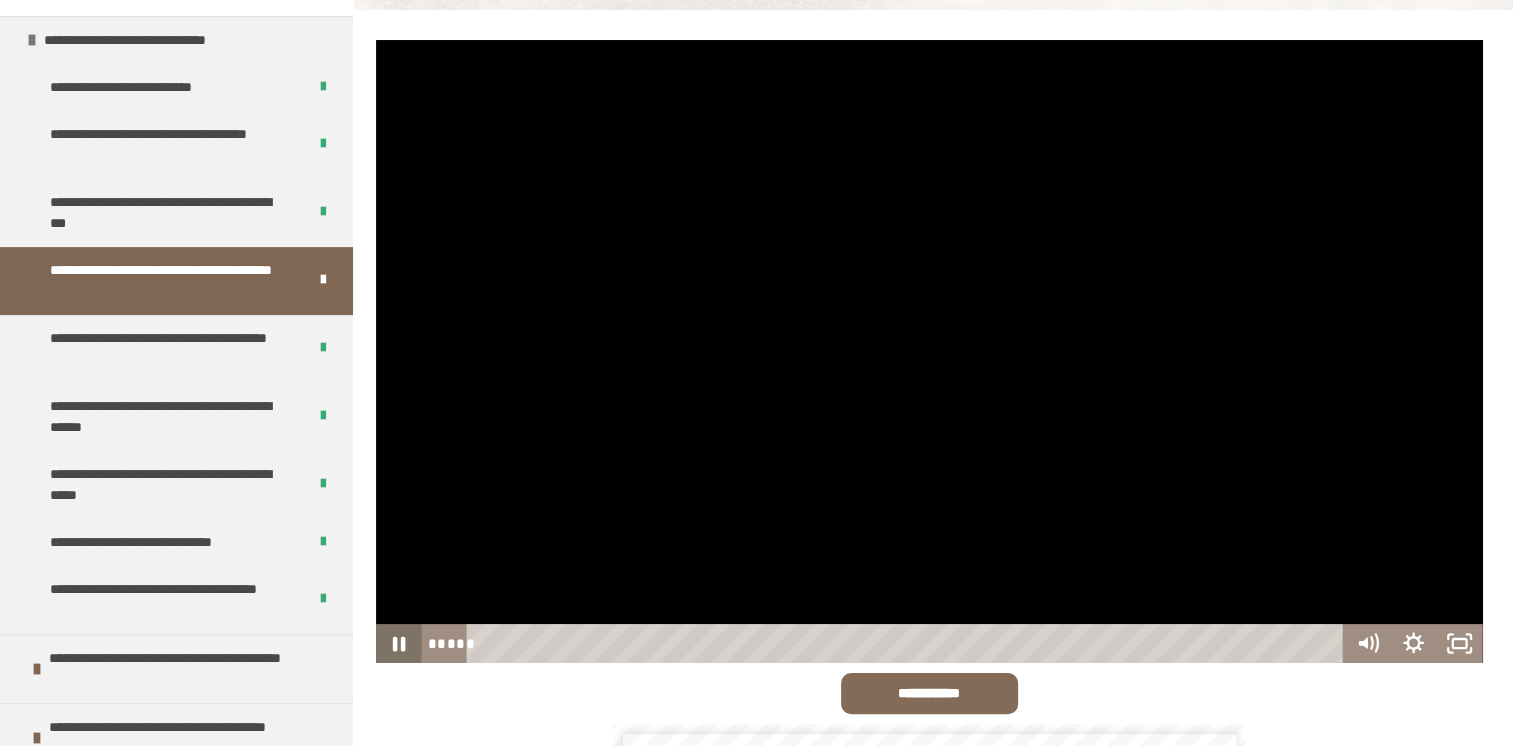 drag, startPoint x: 419, startPoint y: 647, endPoint x: 417, endPoint y: 632, distance: 15.132746 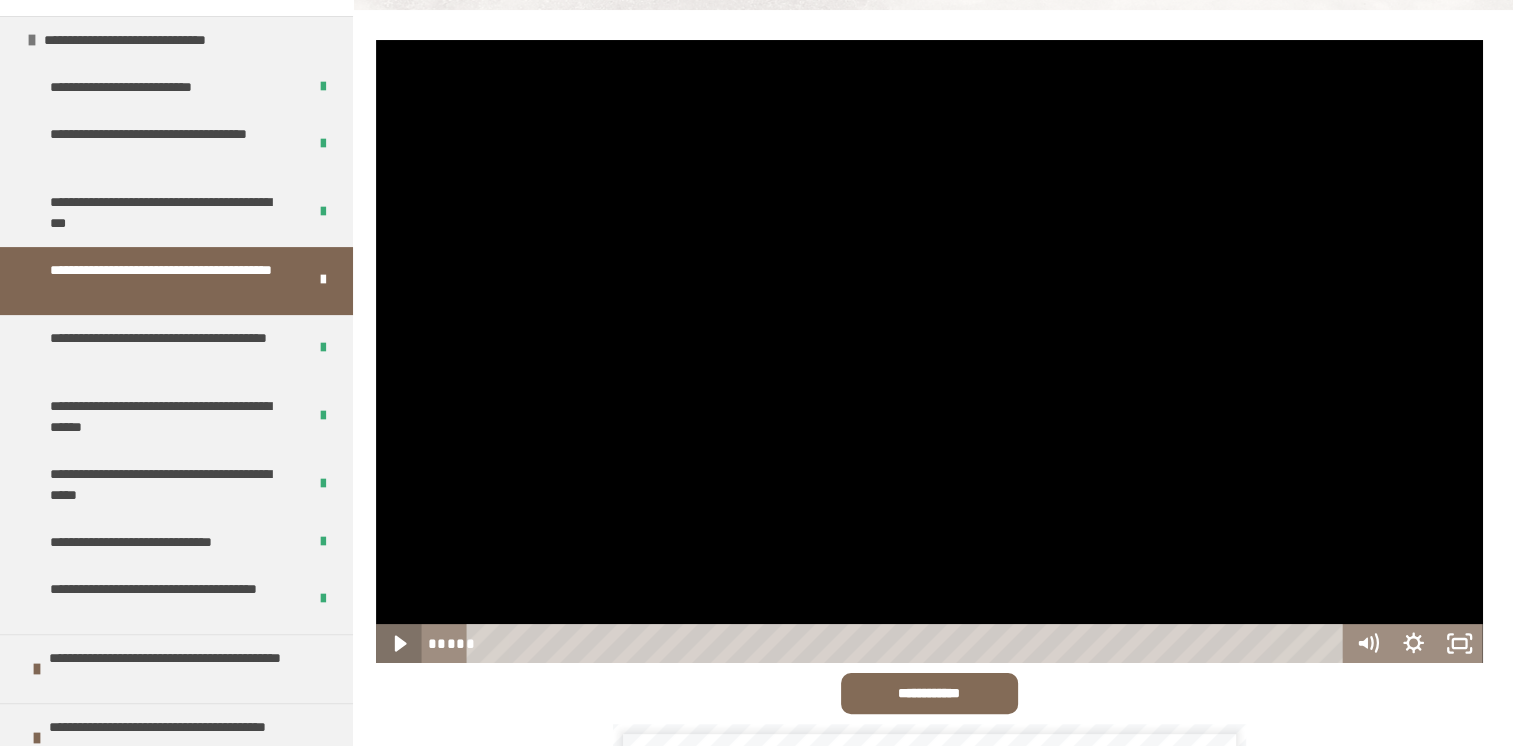 click at bounding box center [399, 643] 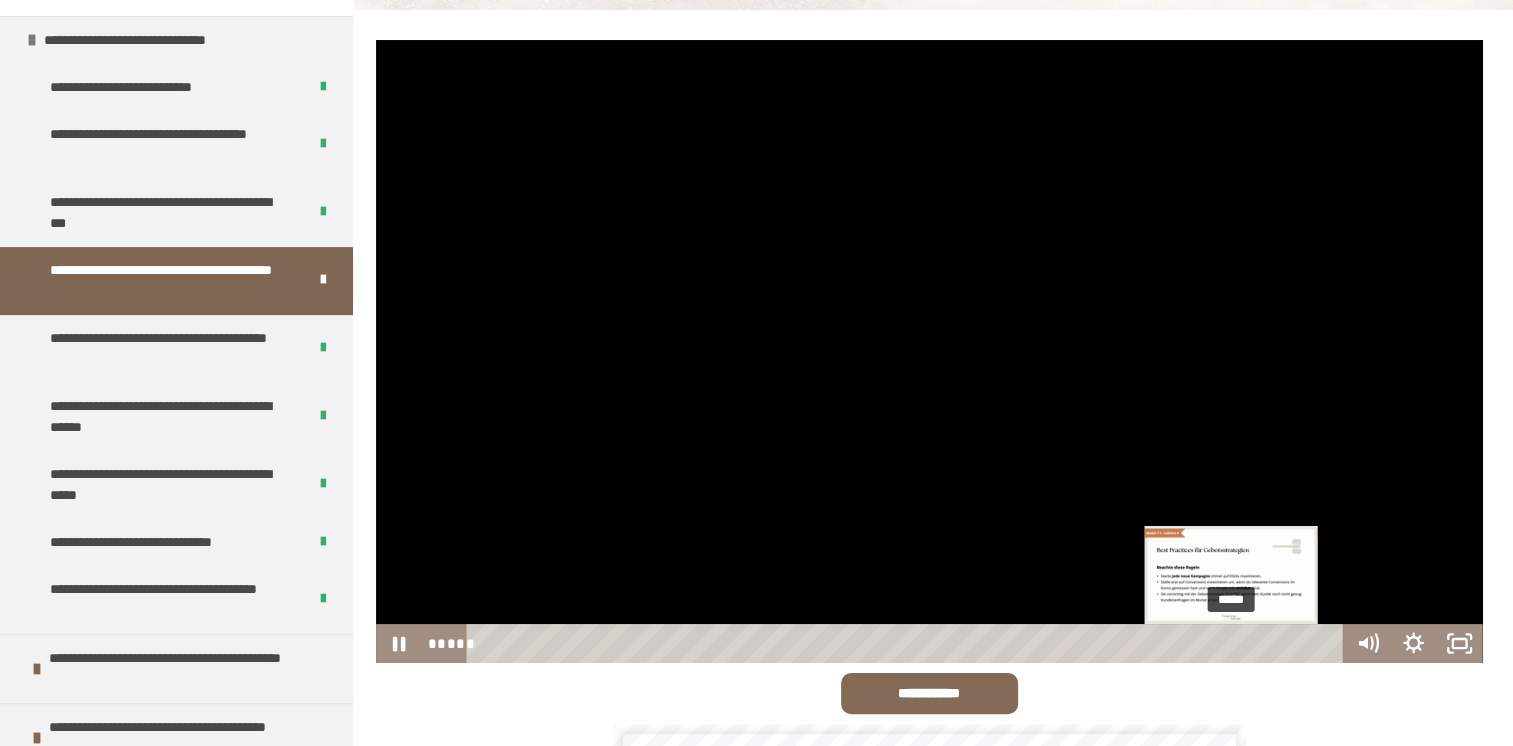 click on "*****" at bounding box center (908, 643) 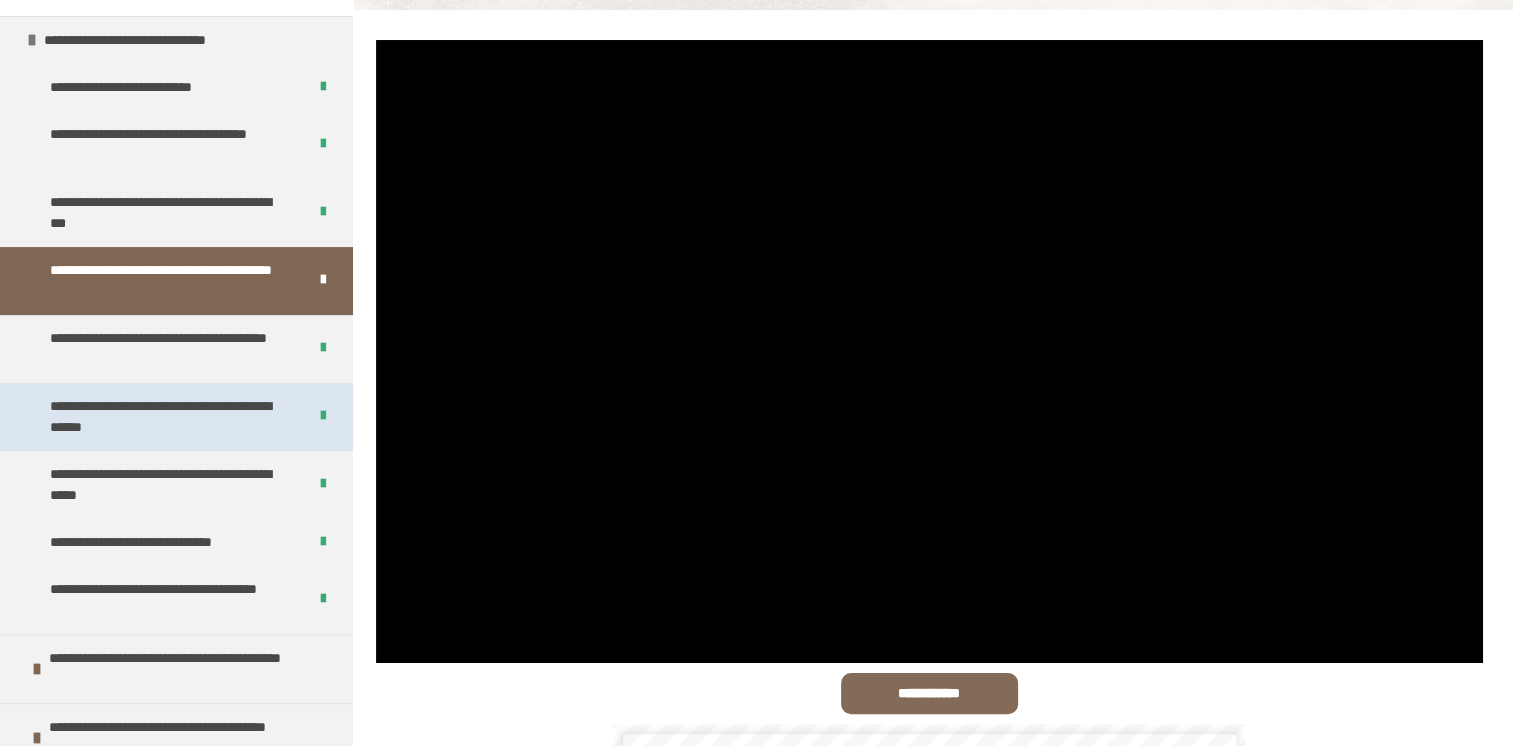 scroll, scrollTop: 673, scrollLeft: 0, axis: vertical 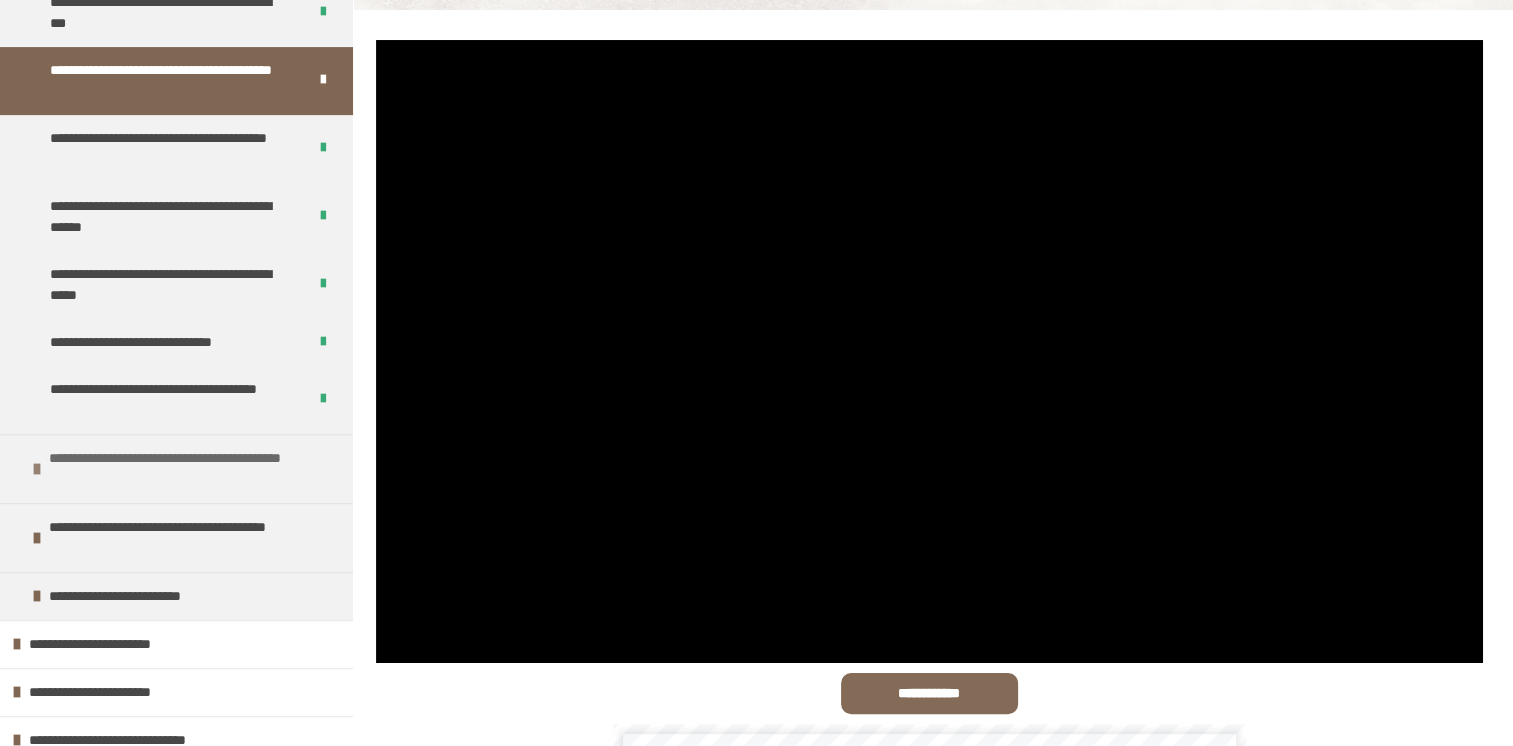 click on "**********" at bounding box center [176, 468] 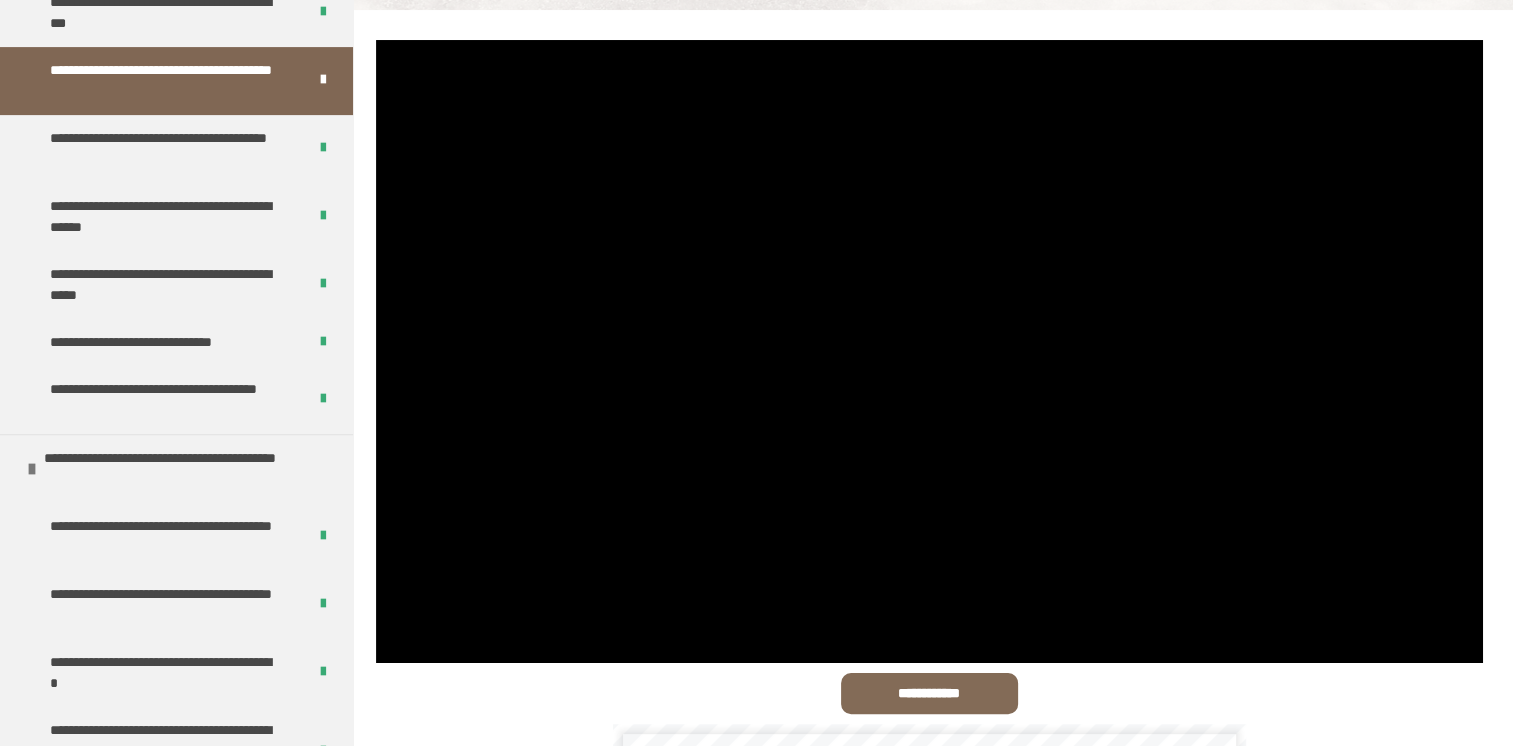 scroll, scrollTop: 1213, scrollLeft: 0, axis: vertical 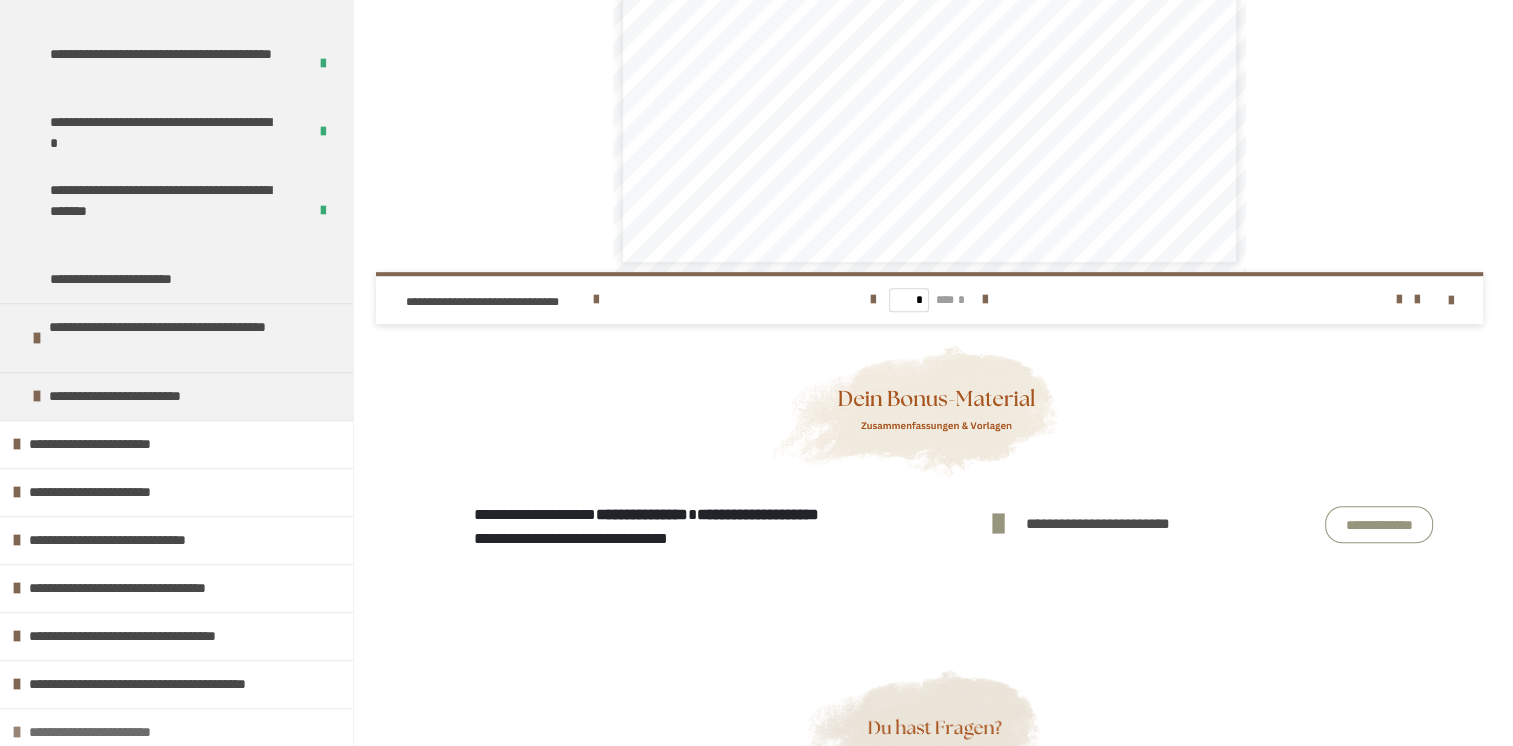 click on "**********" at bounding box center (110, 732) 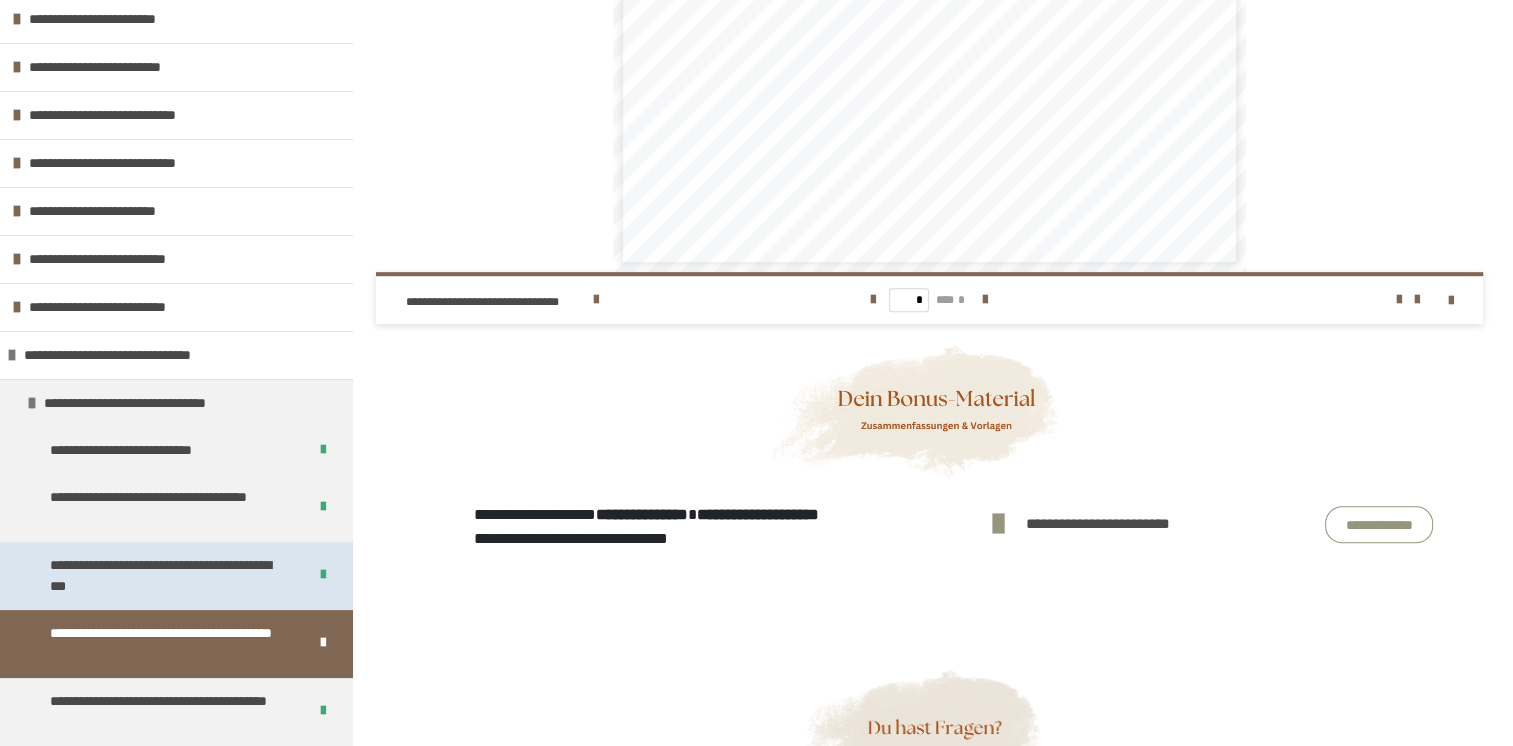 scroll, scrollTop: 0, scrollLeft: 0, axis: both 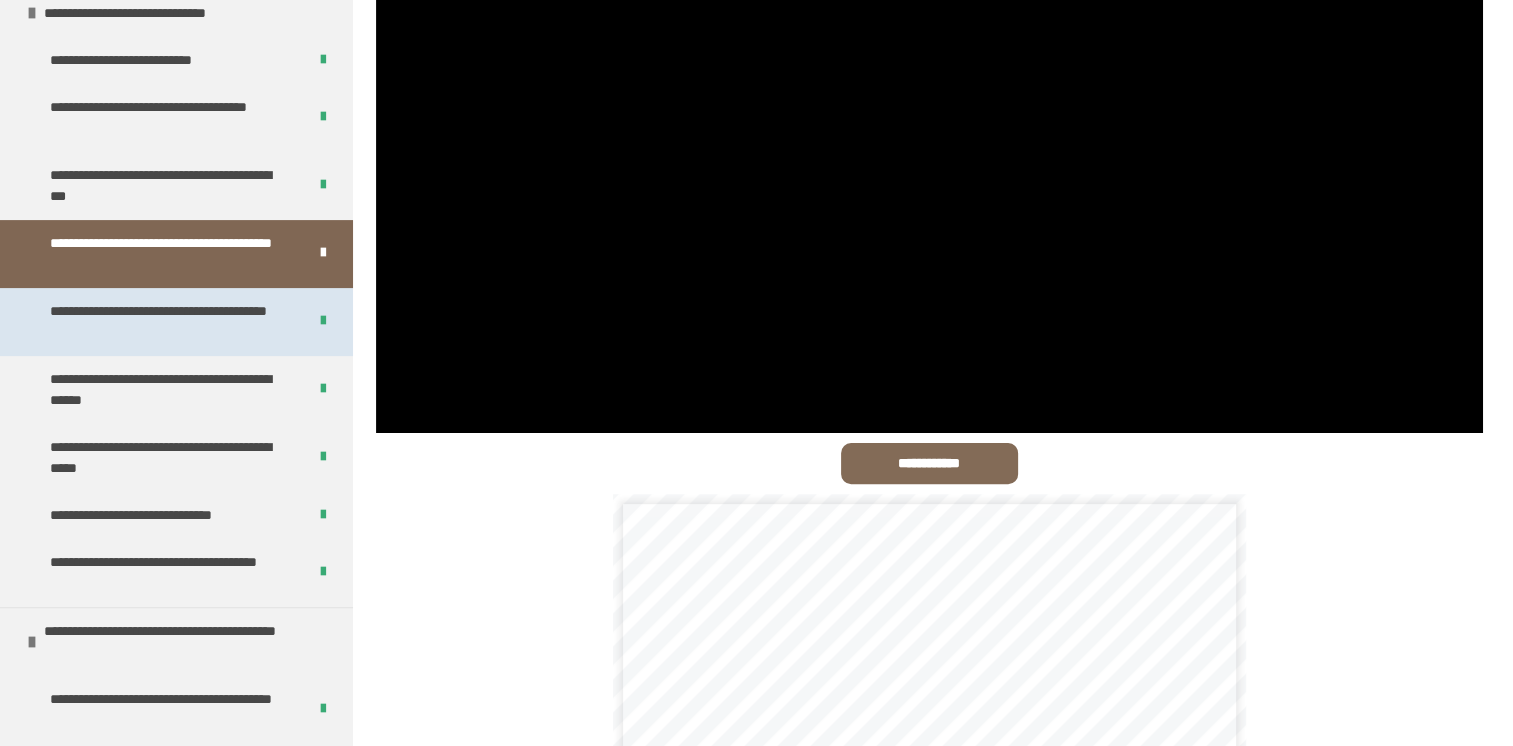 click on "**********" at bounding box center [163, 322] 